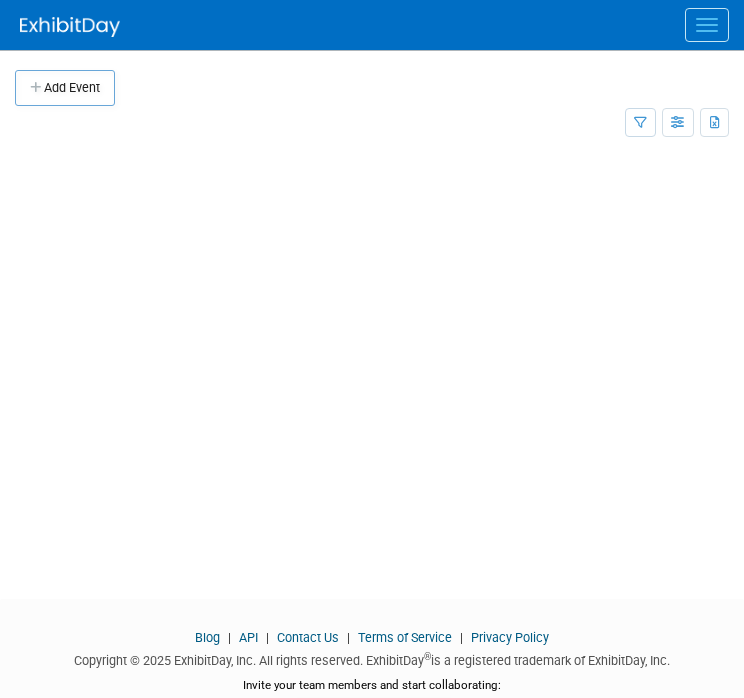 scroll, scrollTop: 0, scrollLeft: 0, axis: both 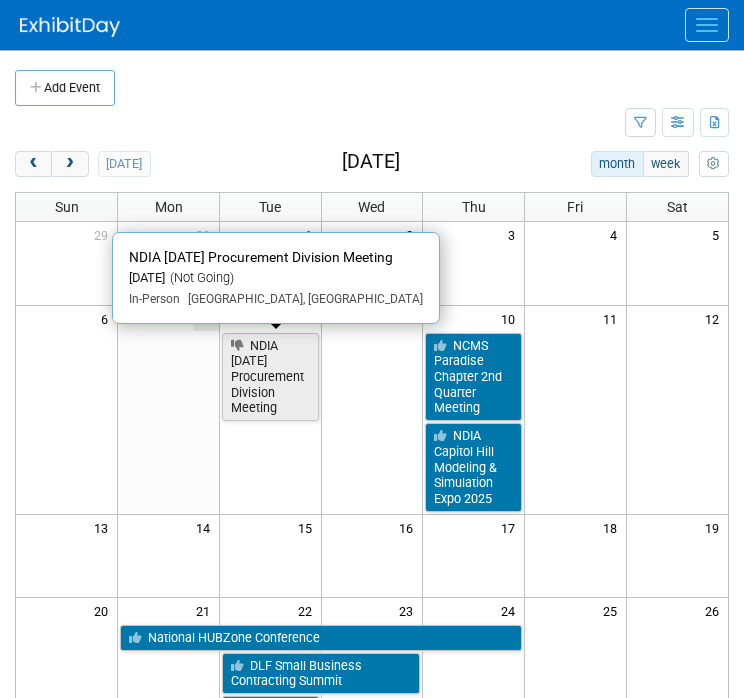 click on "NDIA [DATE] Procurement Division Meeting" at bounding box center (270, 377) 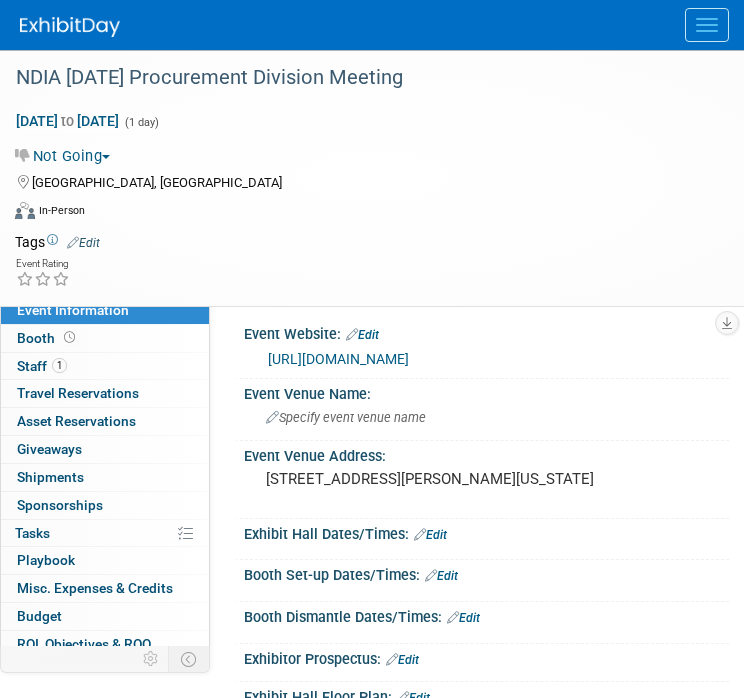 scroll, scrollTop: 0, scrollLeft: 0, axis: both 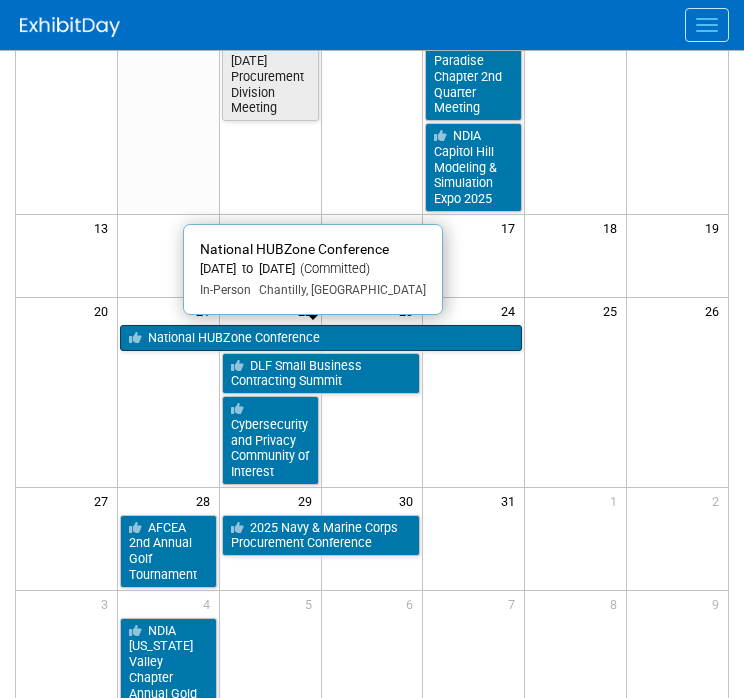 click on "National HUBZone Conference" at bounding box center (321, 338) 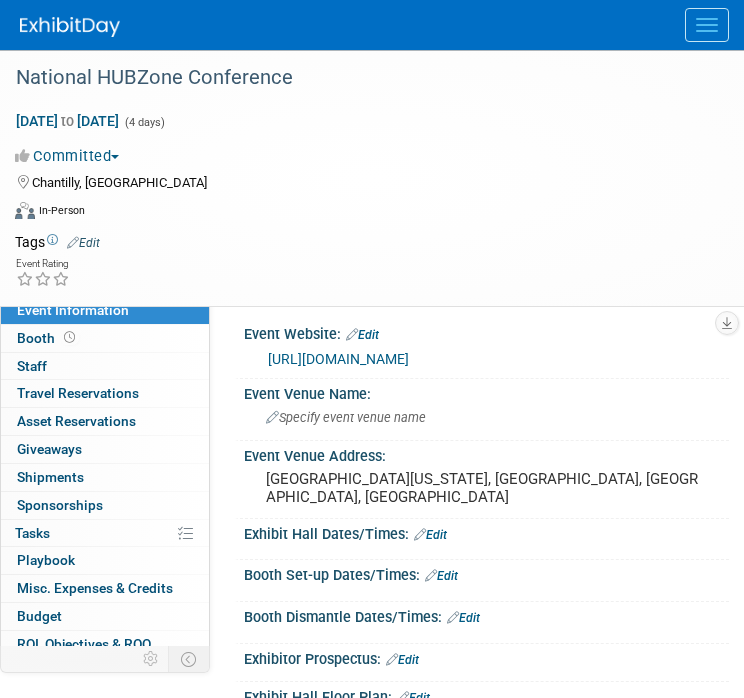 scroll, scrollTop: 0, scrollLeft: 0, axis: both 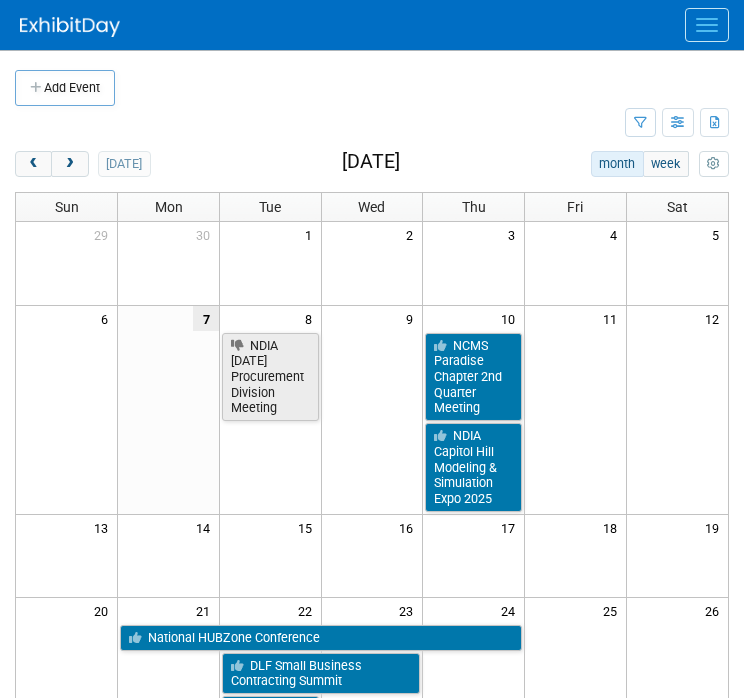 click at bounding box center (320, 123) 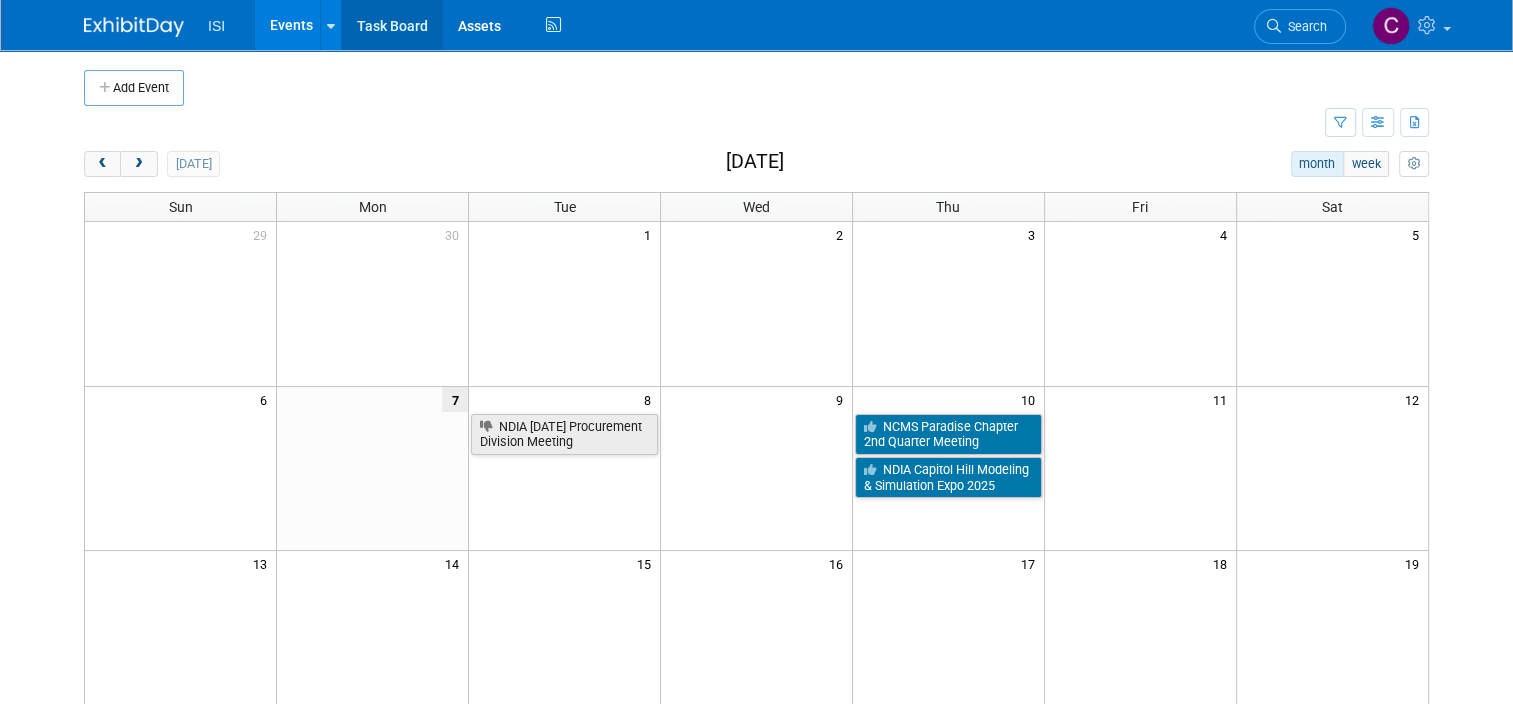 click on "Task Board" at bounding box center [392, 25] 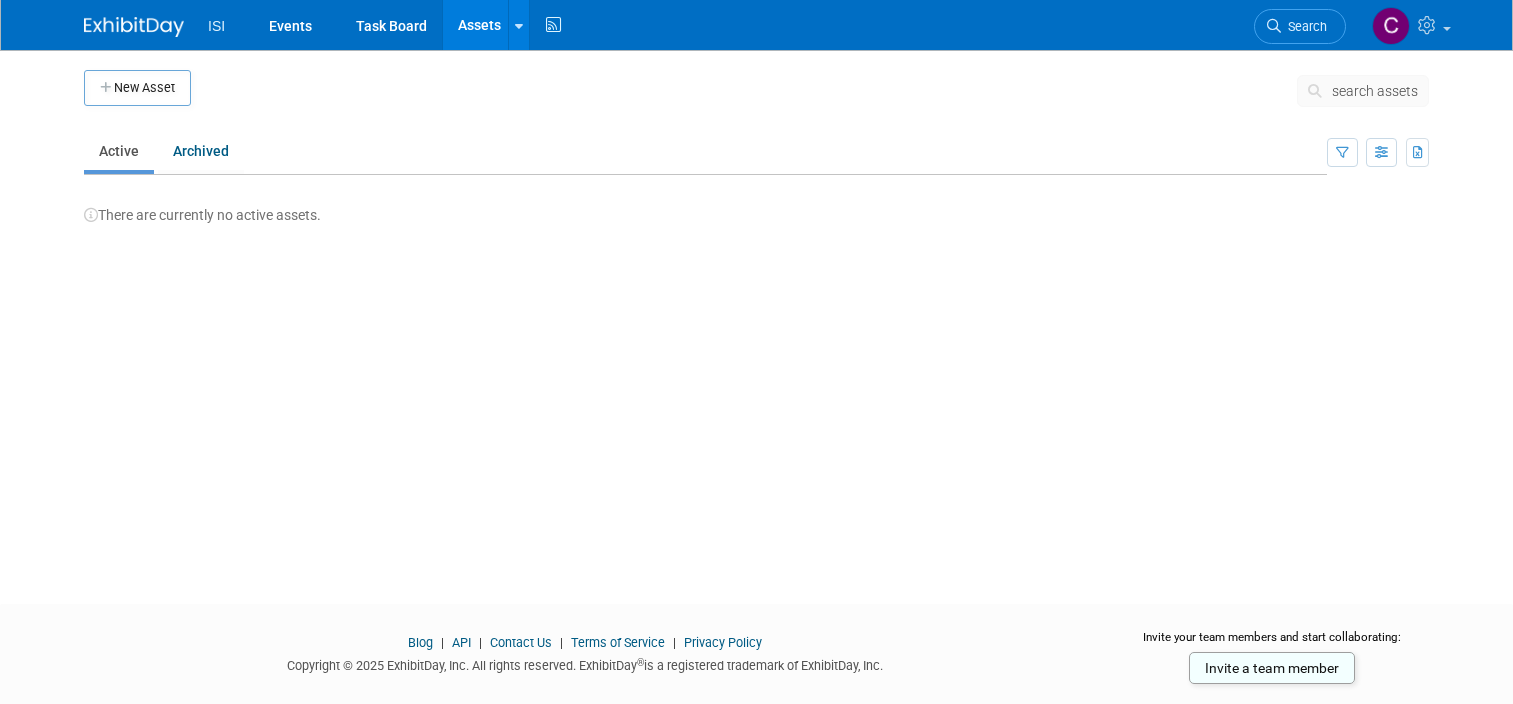 scroll, scrollTop: 0, scrollLeft: 0, axis: both 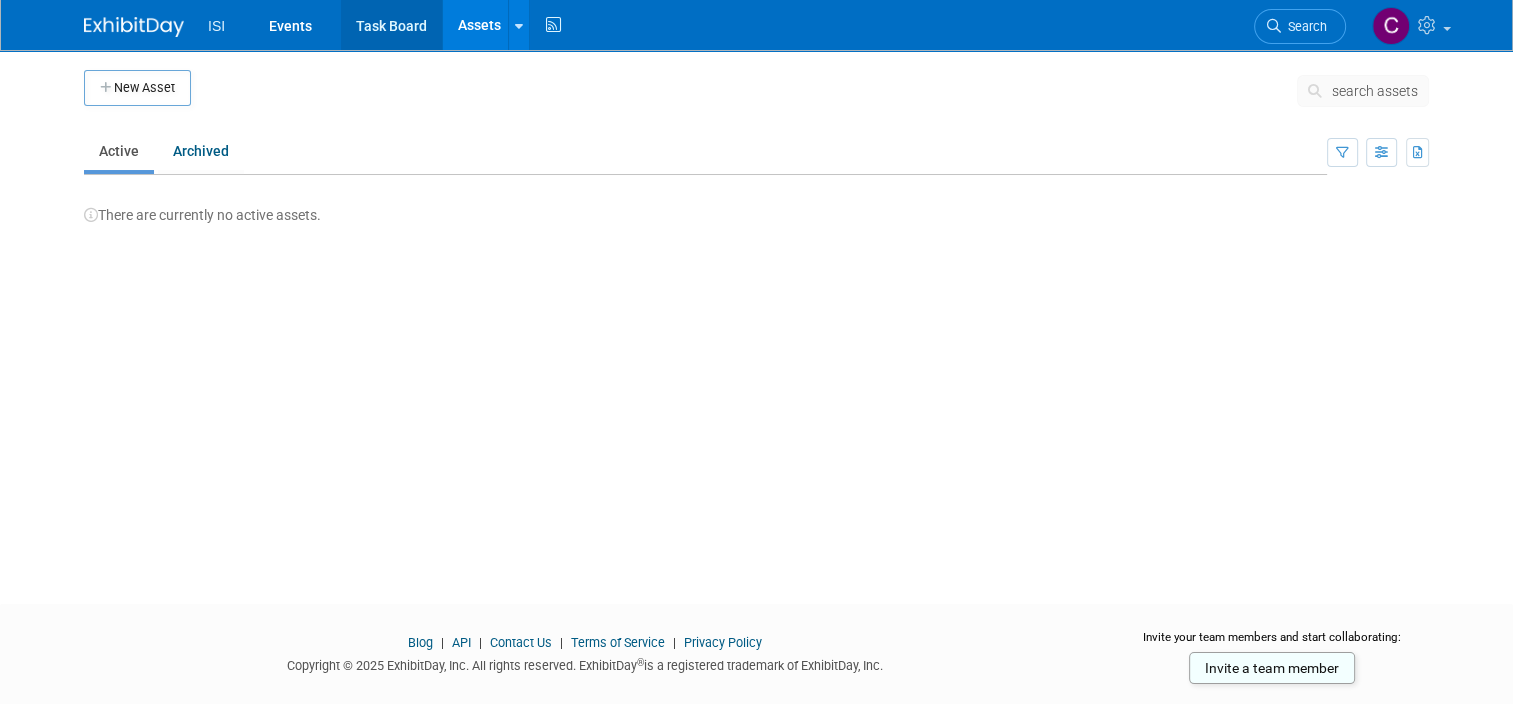click on "Task Board" at bounding box center (391, 25) 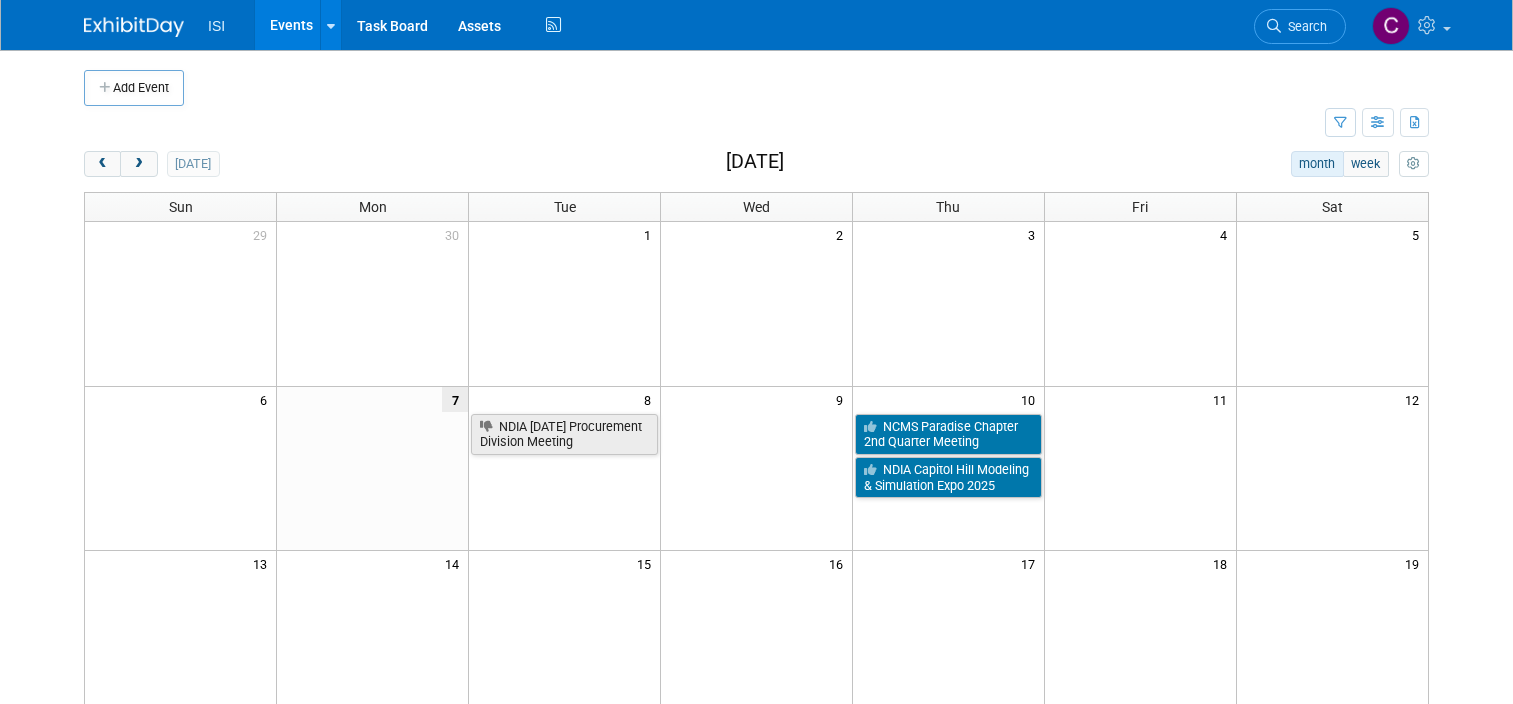 scroll, scrollTop: 0, scrollLeft: 0, axis: both 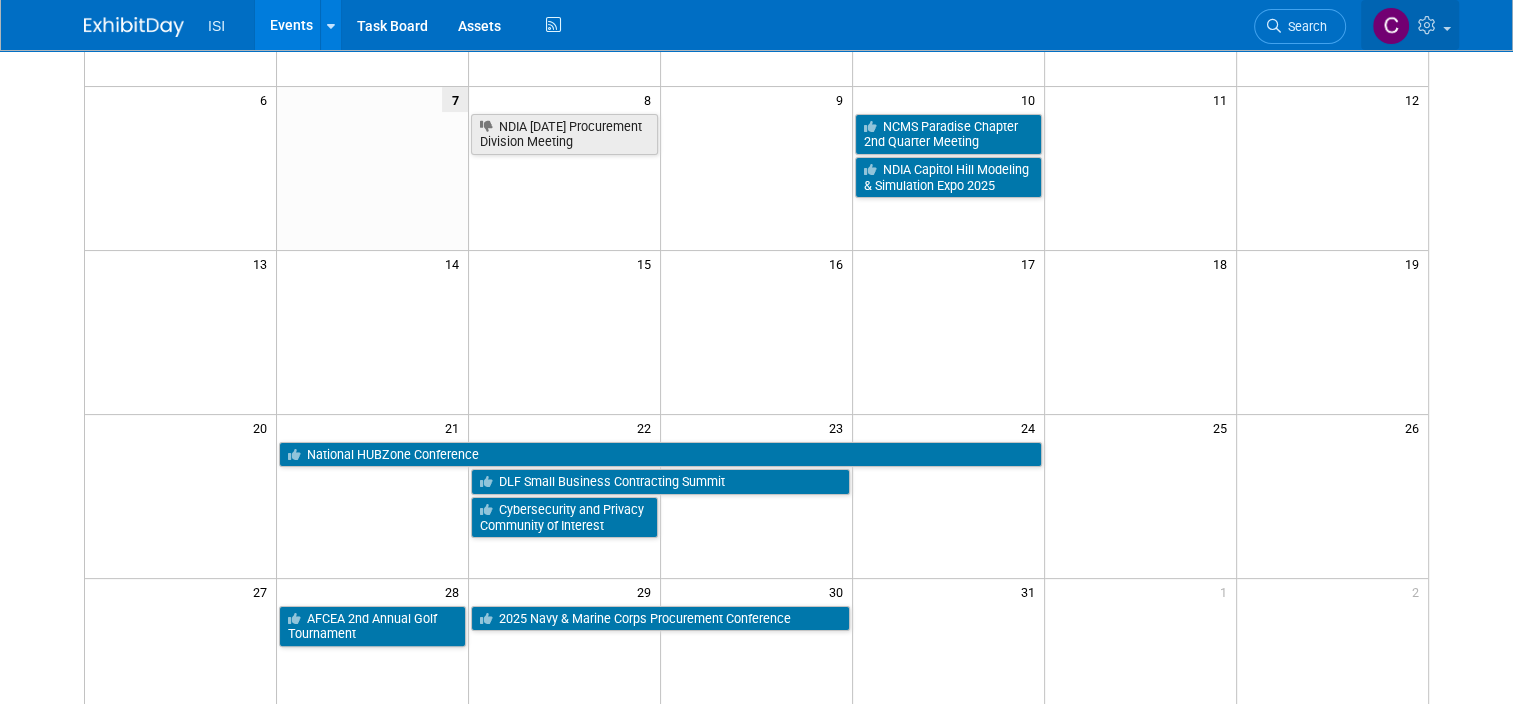 click at bounding box center [1410, 25] 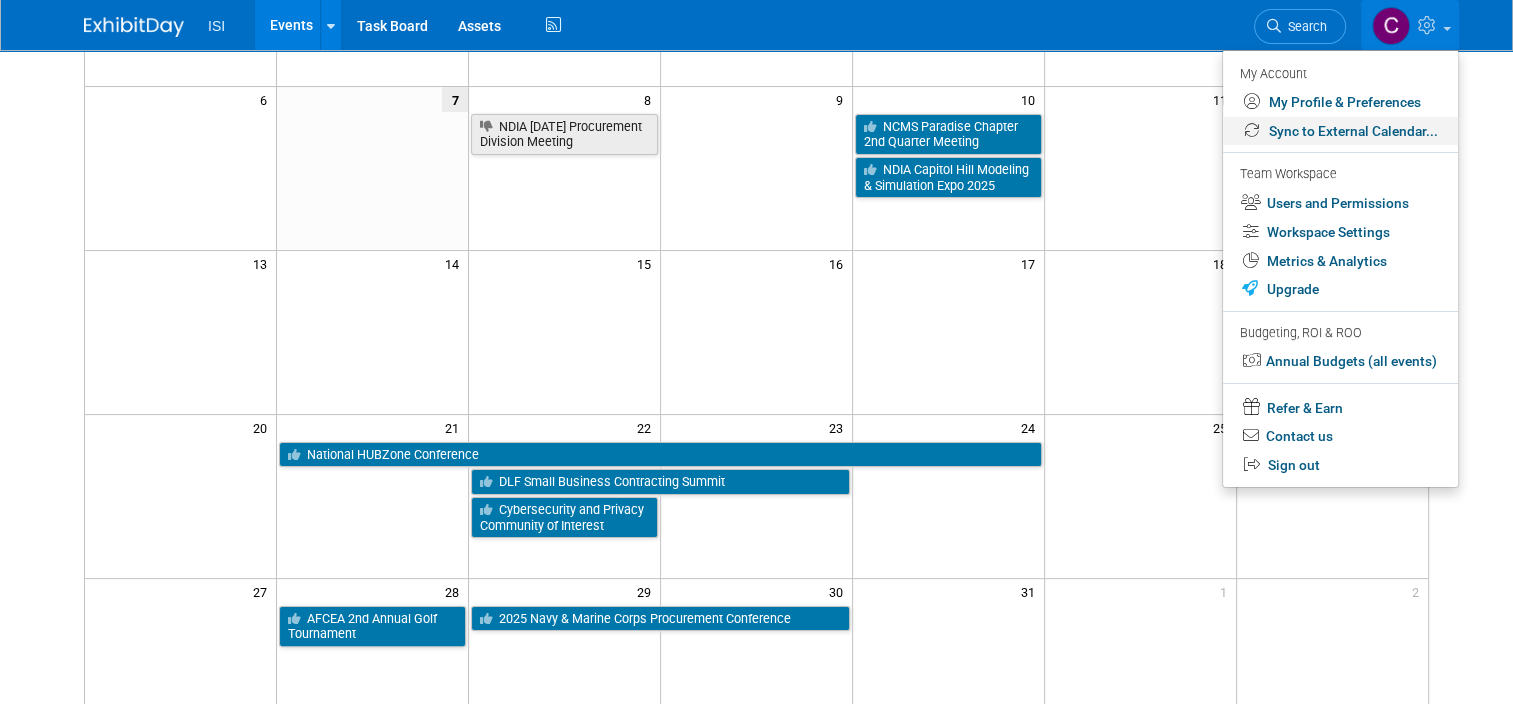click on "Sync to External Calendar..." at bounding box center [1340, 131] 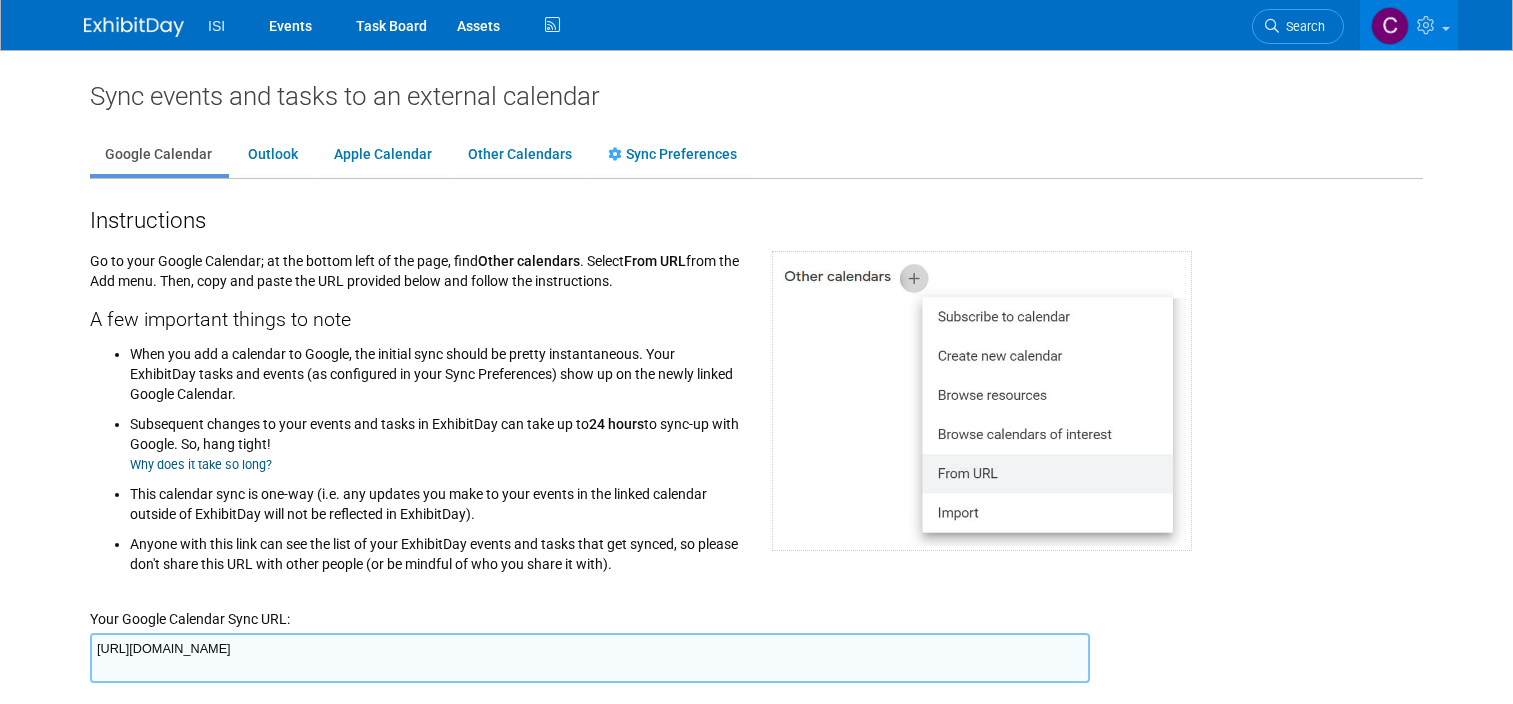 scroll, scrollTop: 0, scrollLeft: 0, axis: both 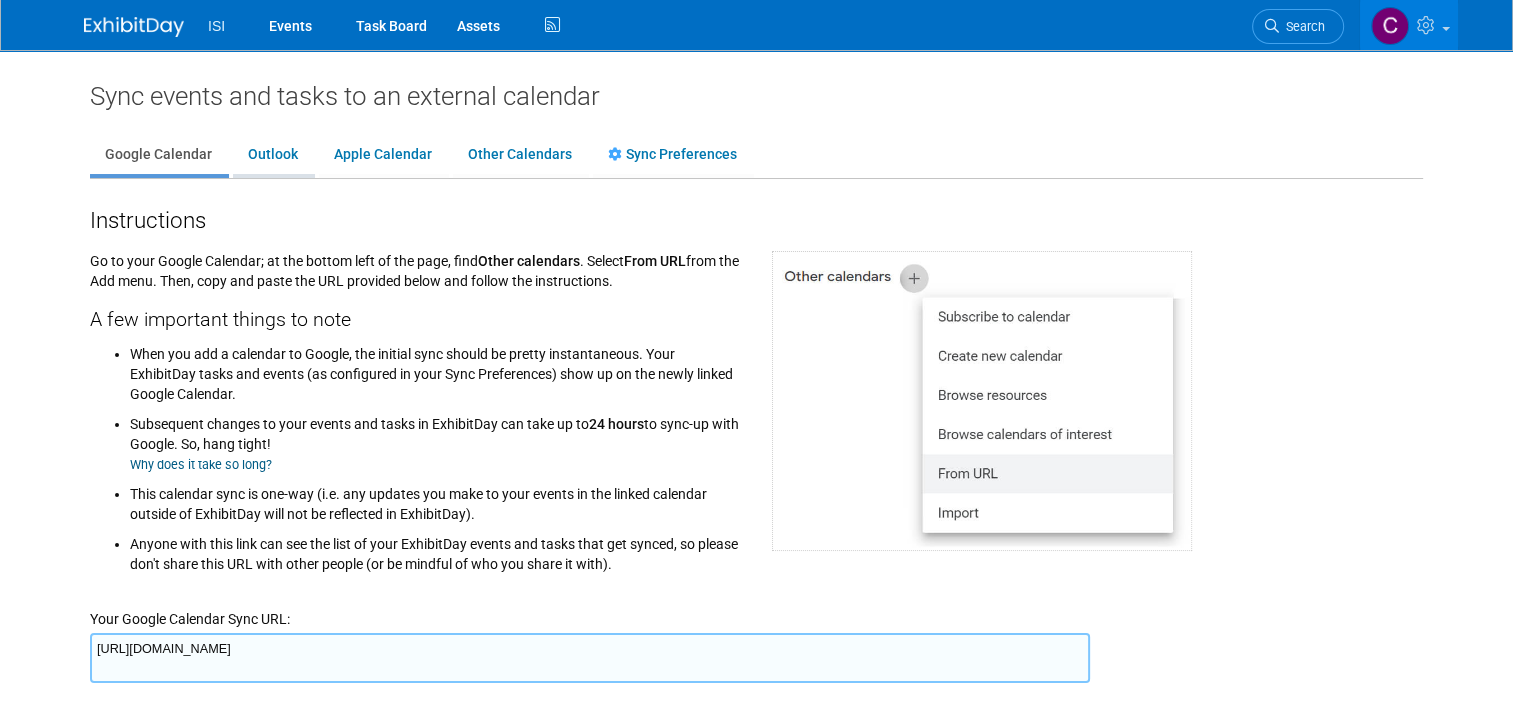 click on "Outlook" at bounding box center [273, 155] 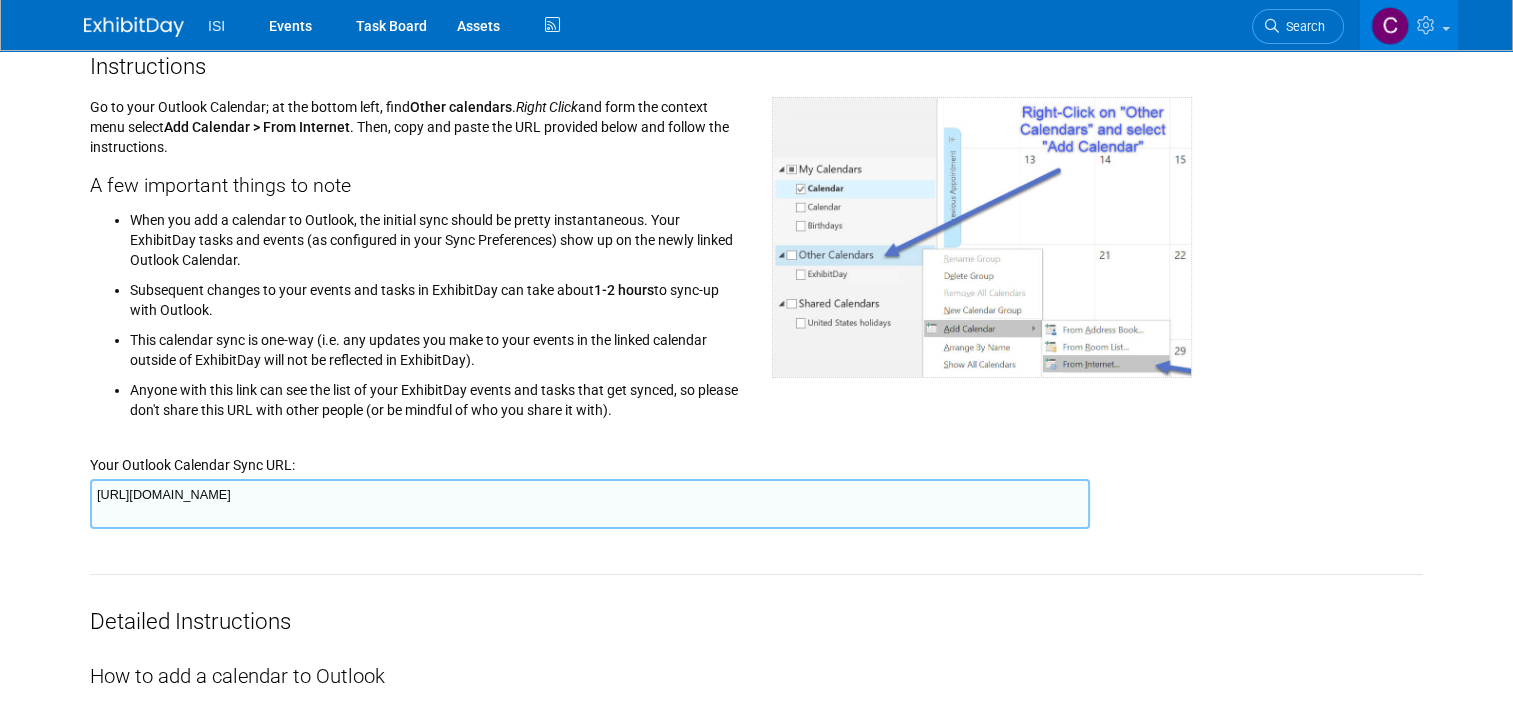 scroll, scrollTop: 200, scrollLeft: 0, axis: vertical 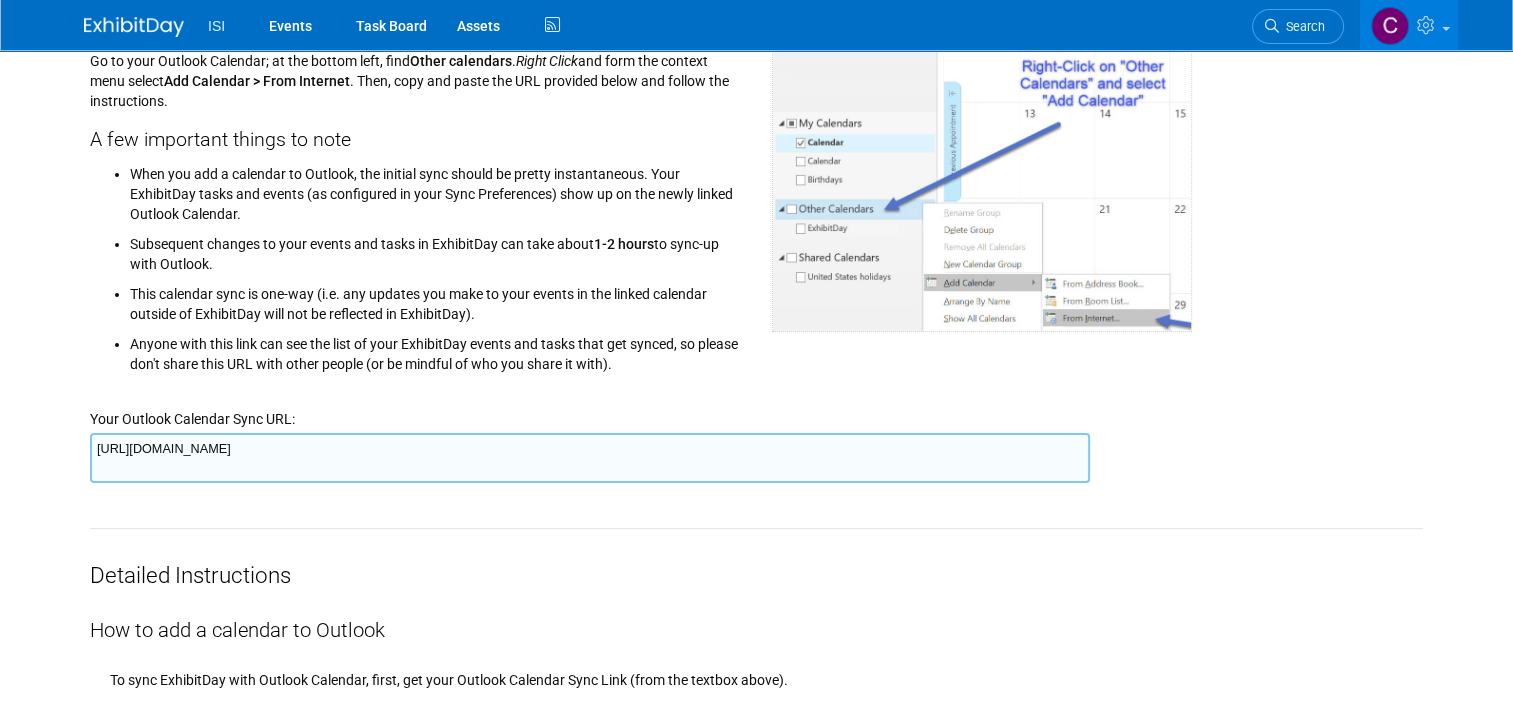 click on "https://www.exhibitday.com/Sync/iCal/?lt=o&uw=73719&k=3c0b6105-6f72-4819-a009-0b6105ce86fa1631943-57120521631943-202561715338" at bounding box center [590, 458] 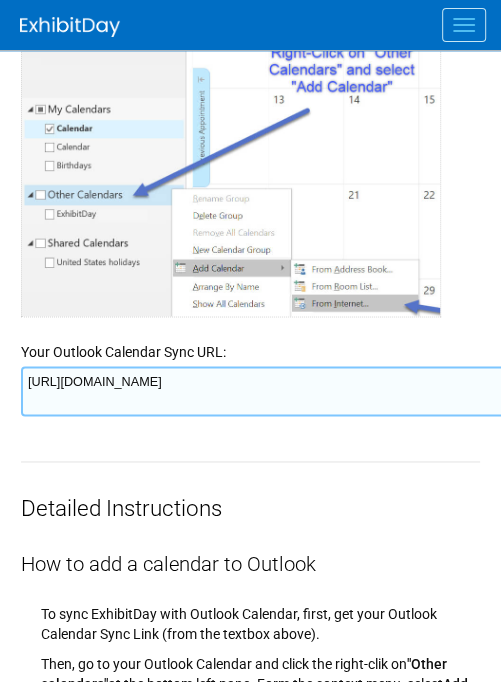 scroll, scrollTop: 700, scrollLeft: 0, axis: vertical 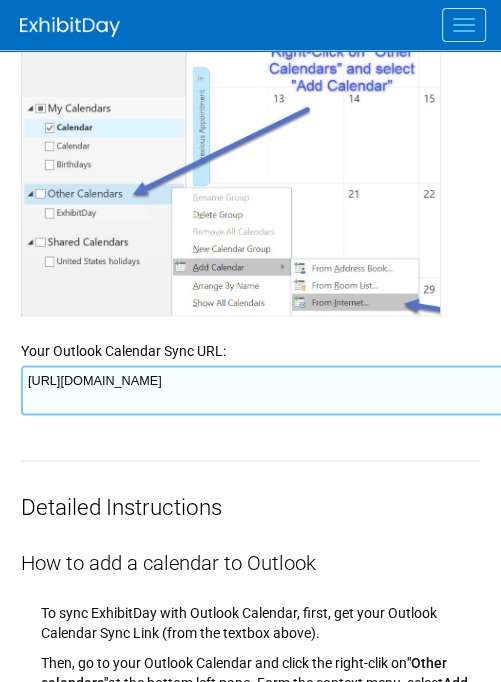 click on "https://www.exhibitday.com/Sync/iCal/?lt=o&uw=73719&k=3c0b6105-6f72-4819-a009-0b6105ce86fa1631943-57120521631943-202561715338" at bounding box center [521, 390] 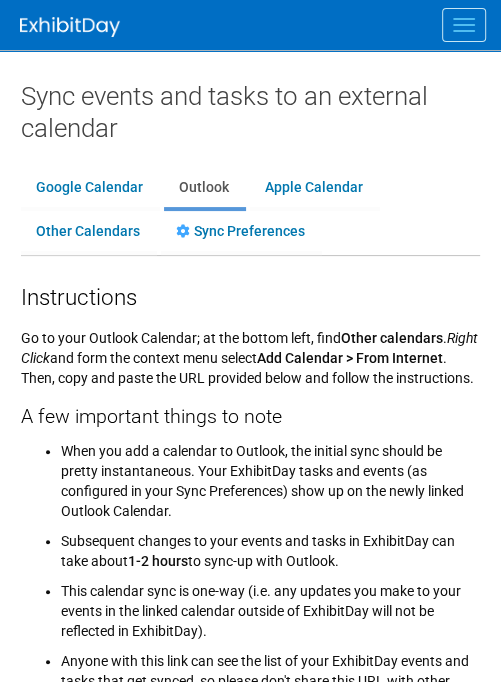scroll, scrollTop: 0, scrollLeft: 0, axis: both 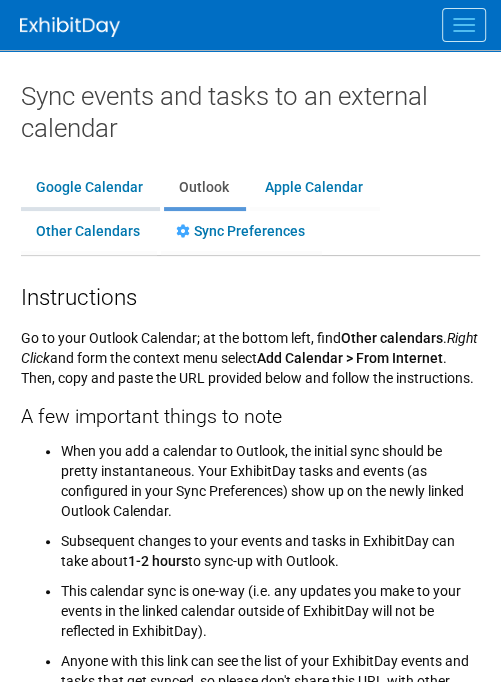 click on "Google Calendar" at bounding box center [89, 188] 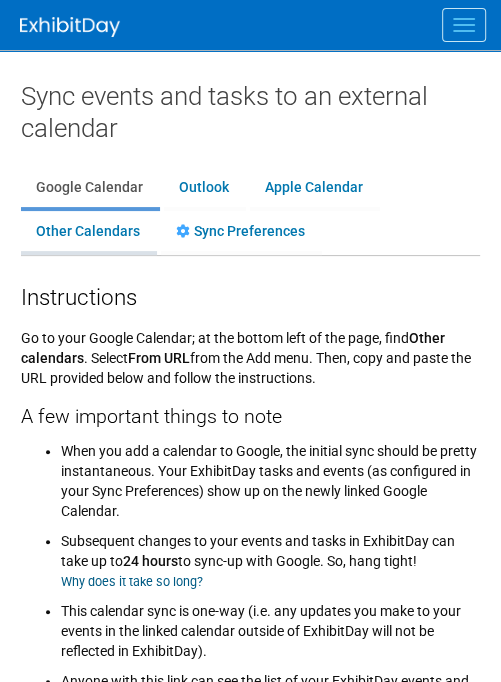 click on "Other Calendars" at bounding box center (88, 232) 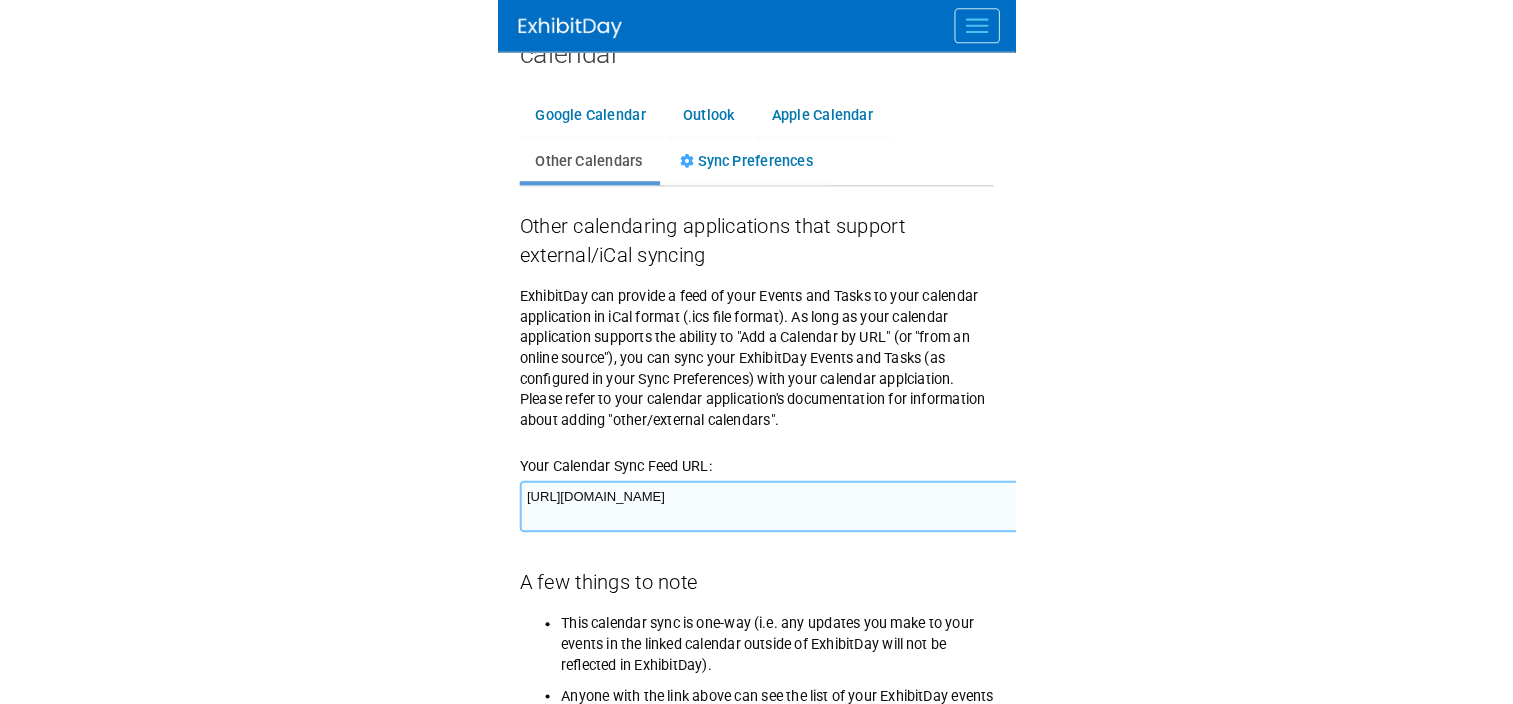 scroll, scrollTop: 0, scrollLeft: 0, axis: both 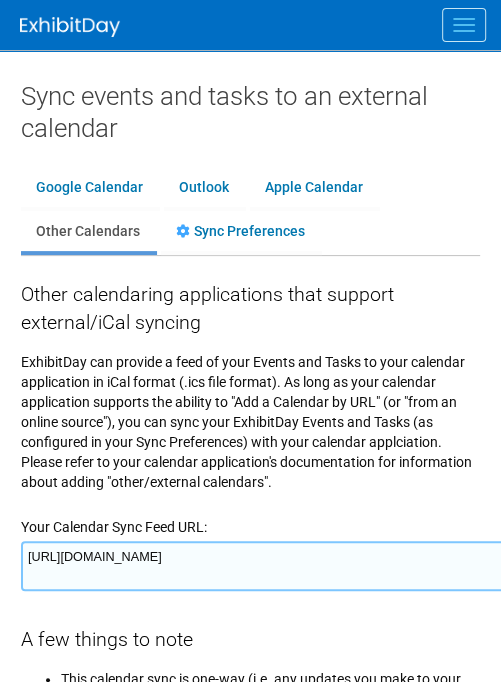 click at bounding box center (464, 25) 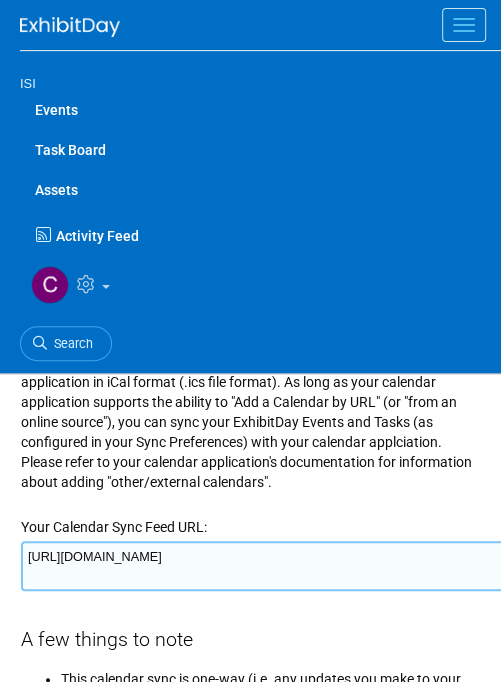 click at bounding box center [464, 25] 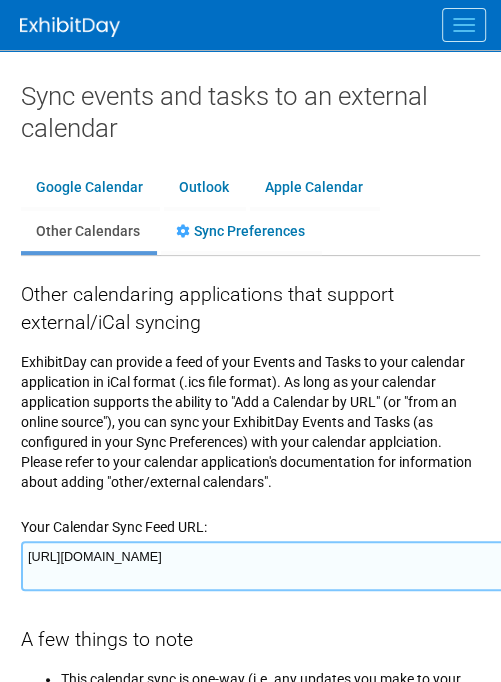 click on "Google Calendar
Outlook
Apple Calendar
Other Calendars
Sync Preferences" at bounding box center (250, 211) 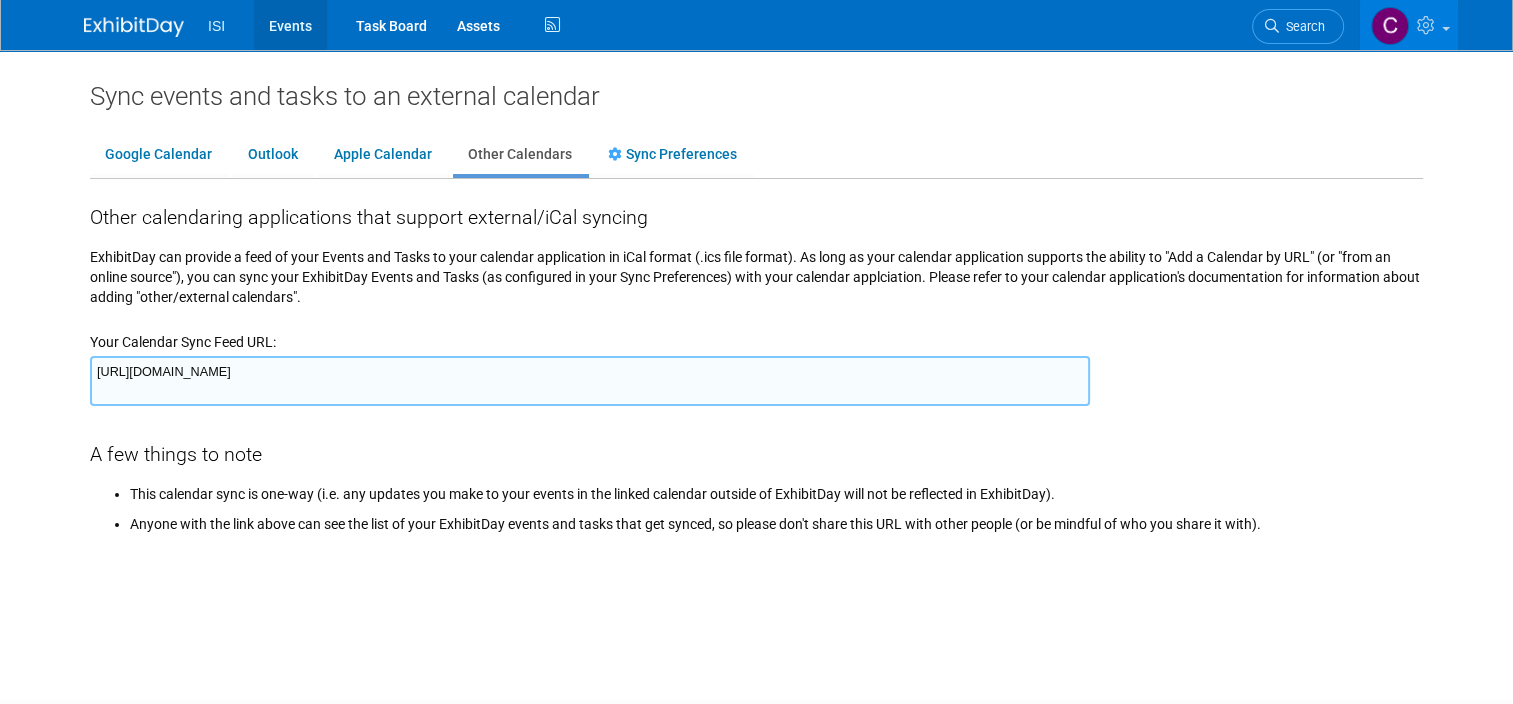 click on "Events" at bounding box center [290, 25] 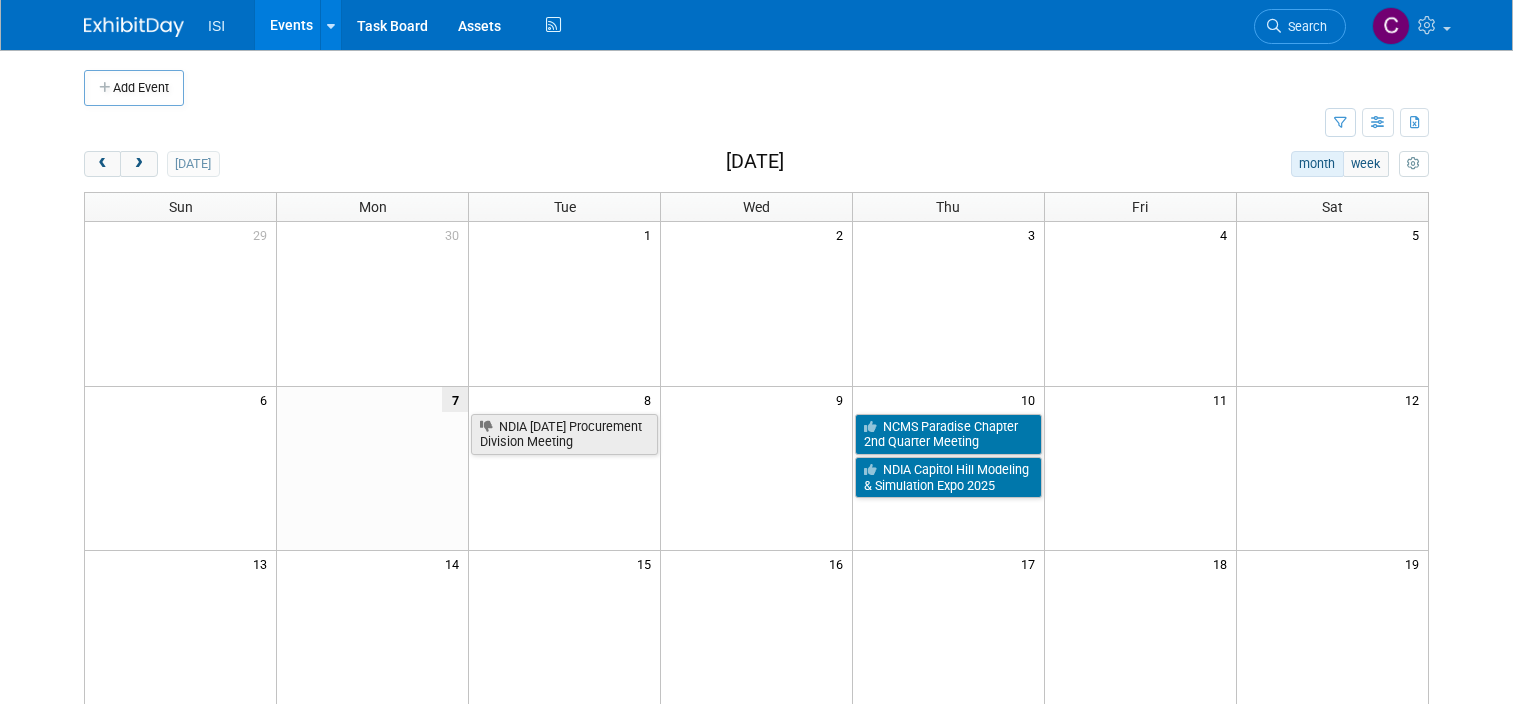 scroll, scrollTop: 0, scrollLeft: 0, axis: both 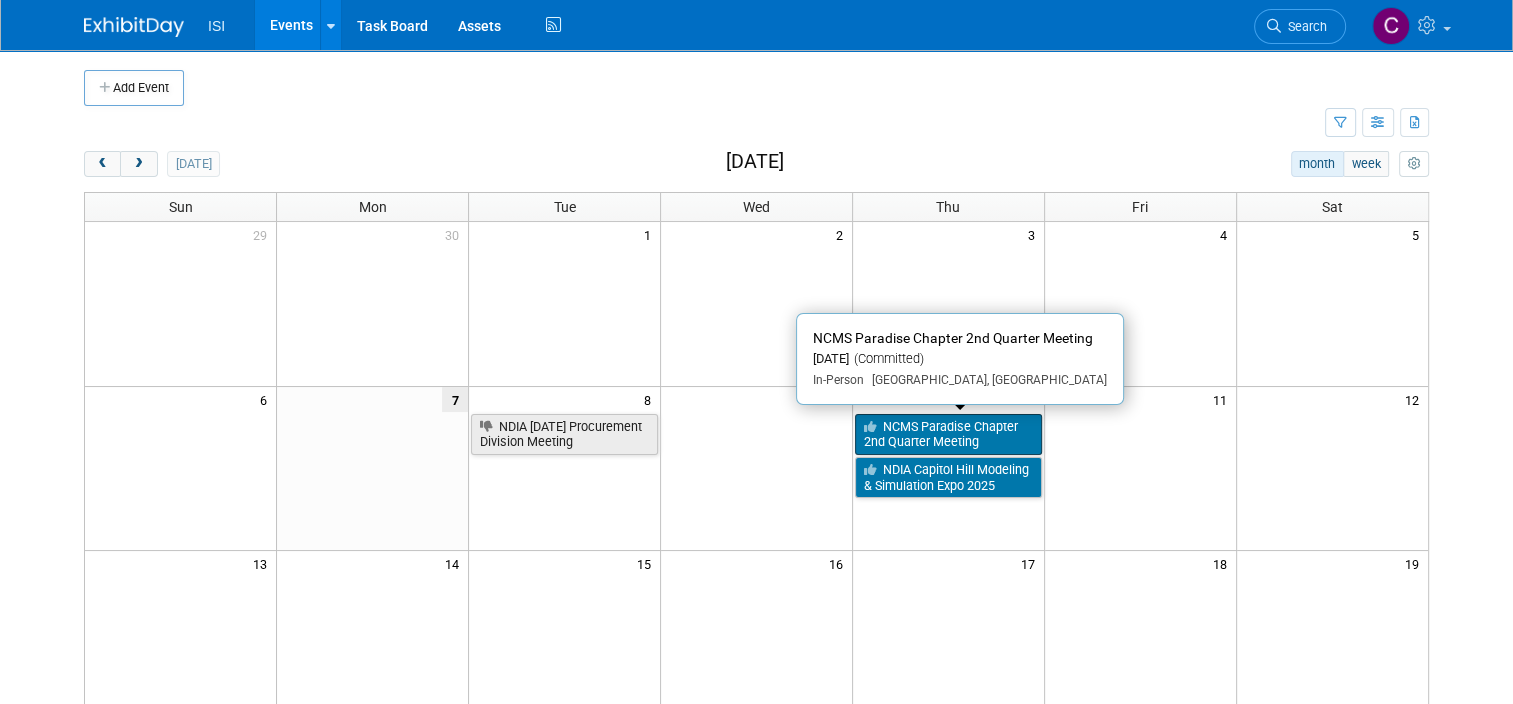 click on "NCMS Paradise Chapter 2nd Quarter Meeting" at bounding box center [948, 434] 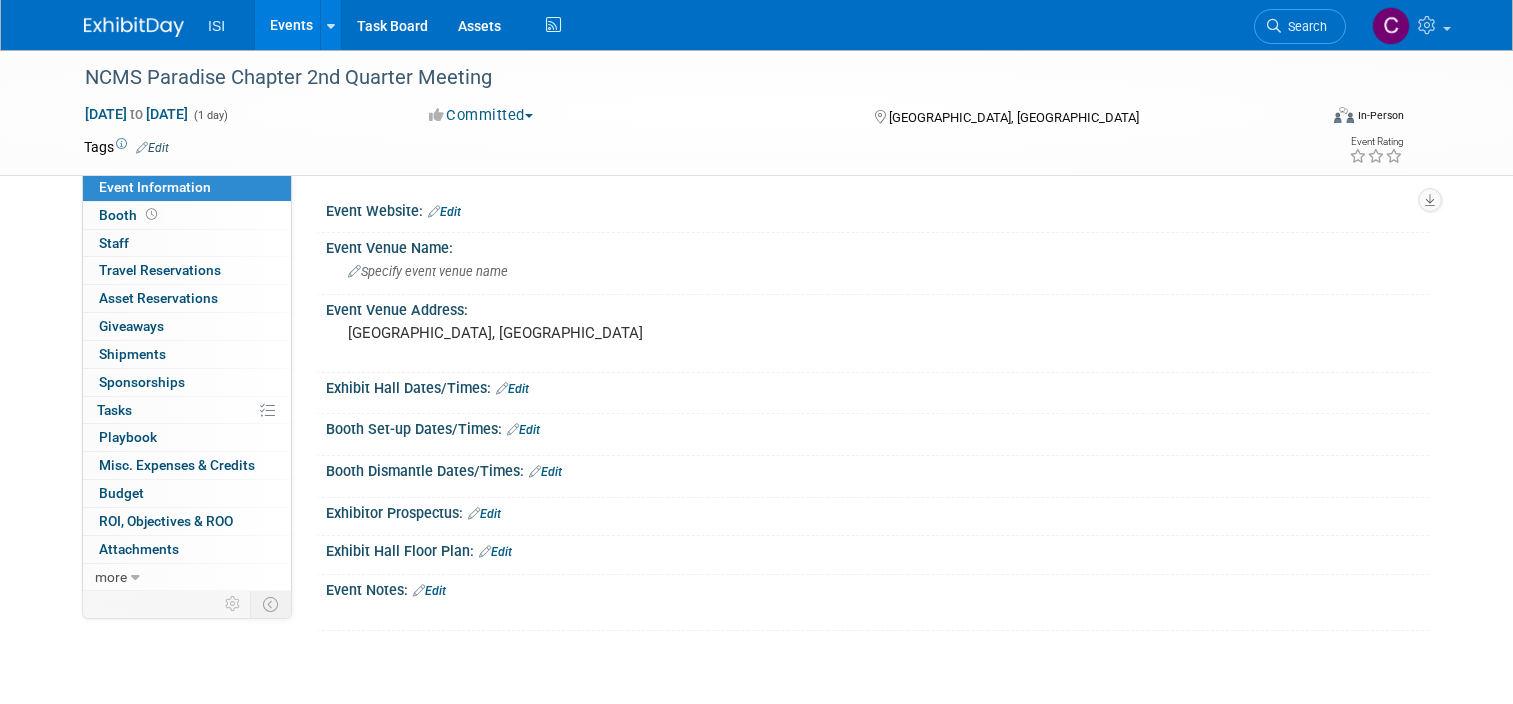 scroll, scrollTop: 0, scrollLeft: 0, axis: both 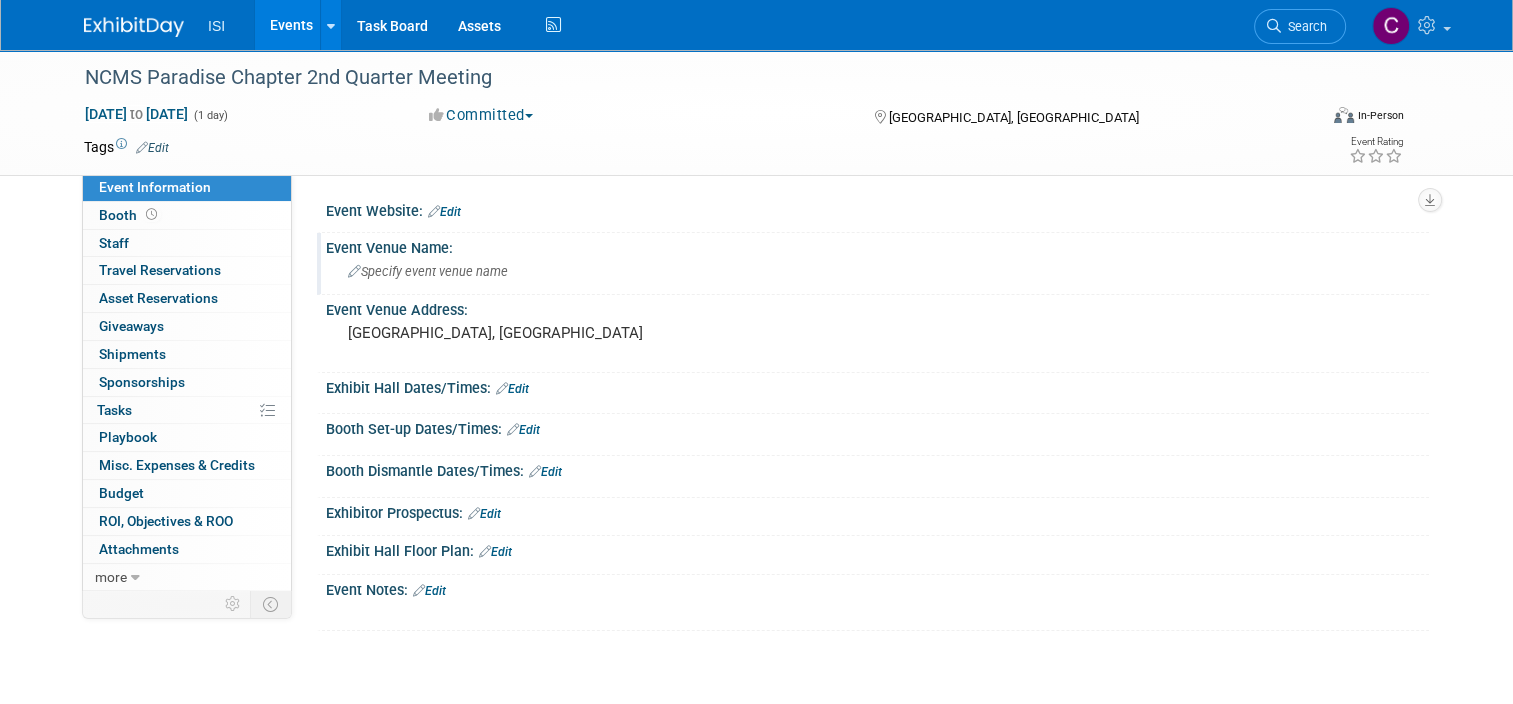 click on "Specify event venue name" at bounding box center [428, 271] 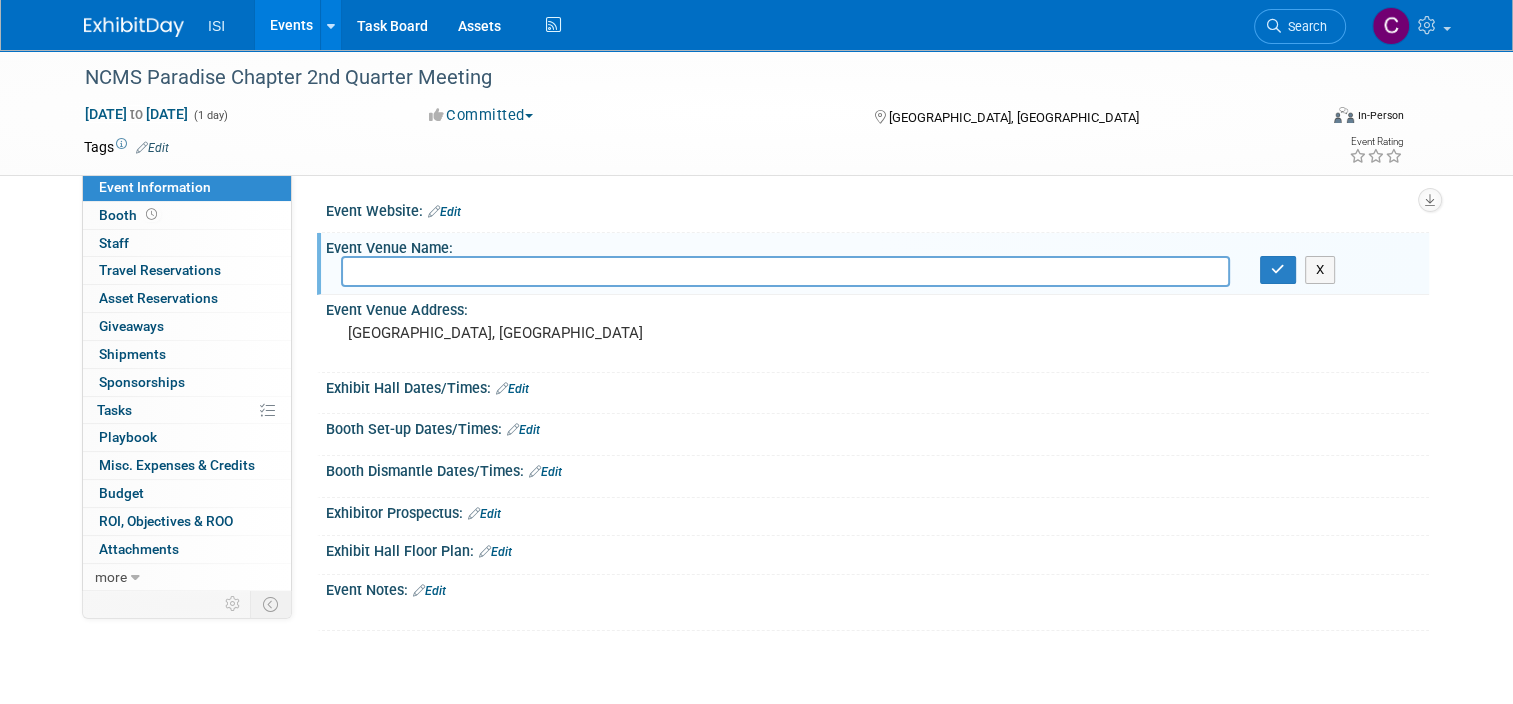 paste on "Desert Research Institute" 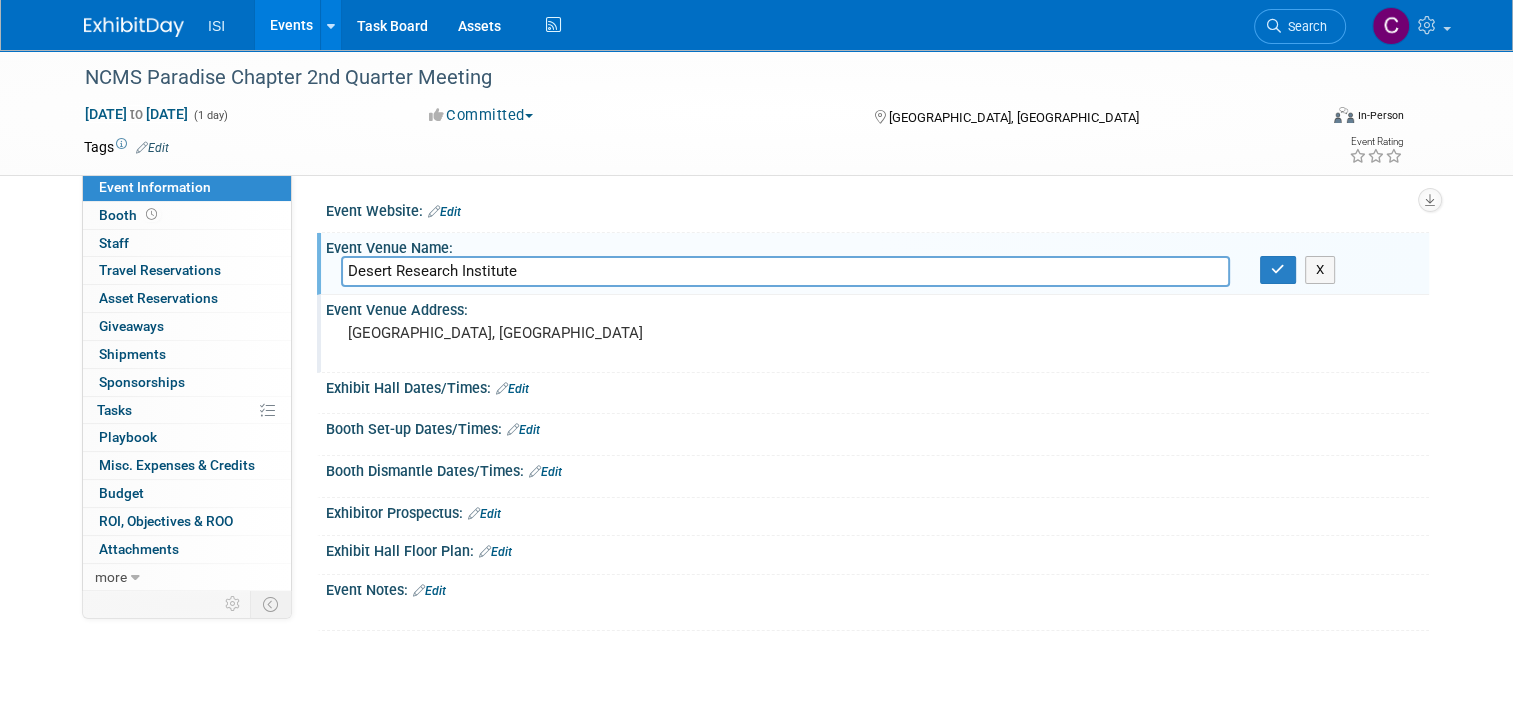 type on "Desert Research Institute" 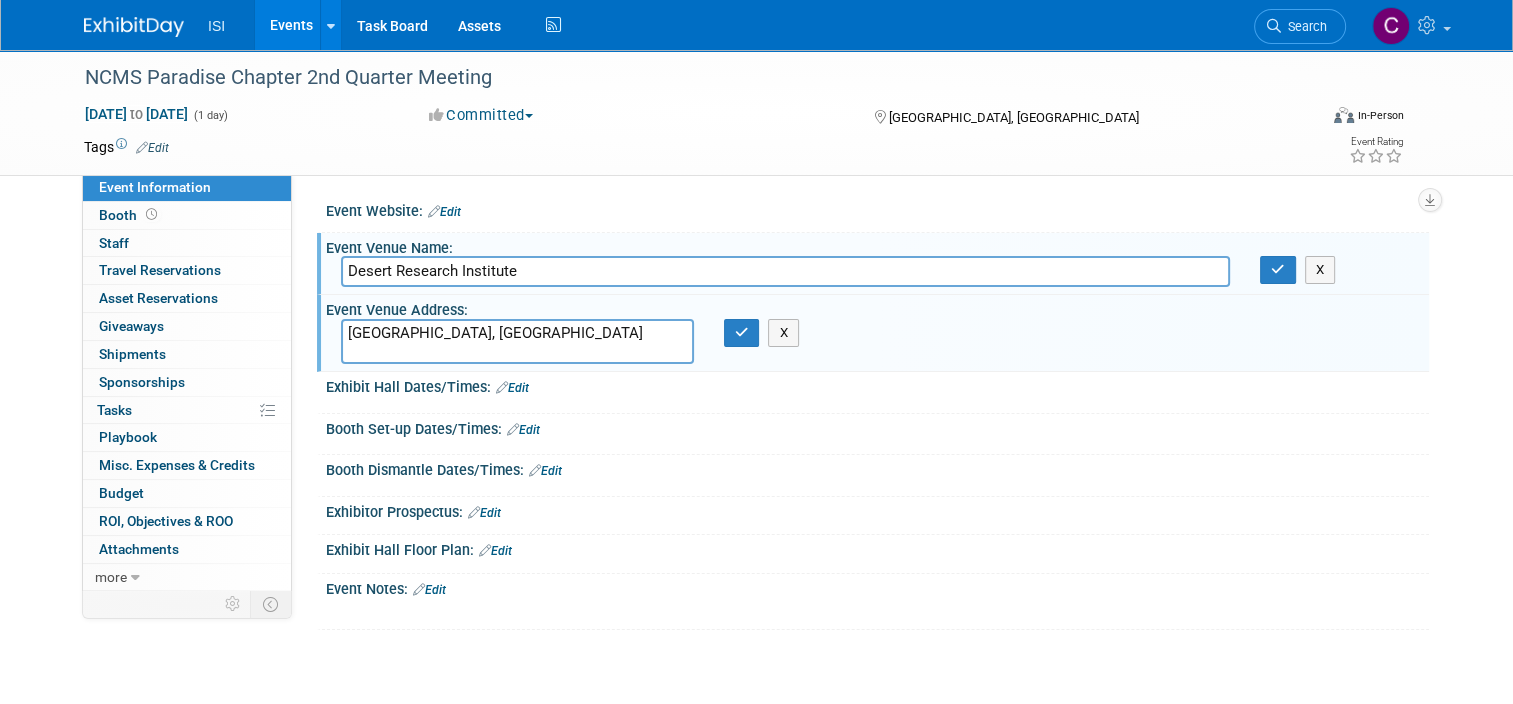 click on "[GEOGRAPHIC_DATA], [GEOGRAPHIC_DATA]" at bounding box center (517, 341) 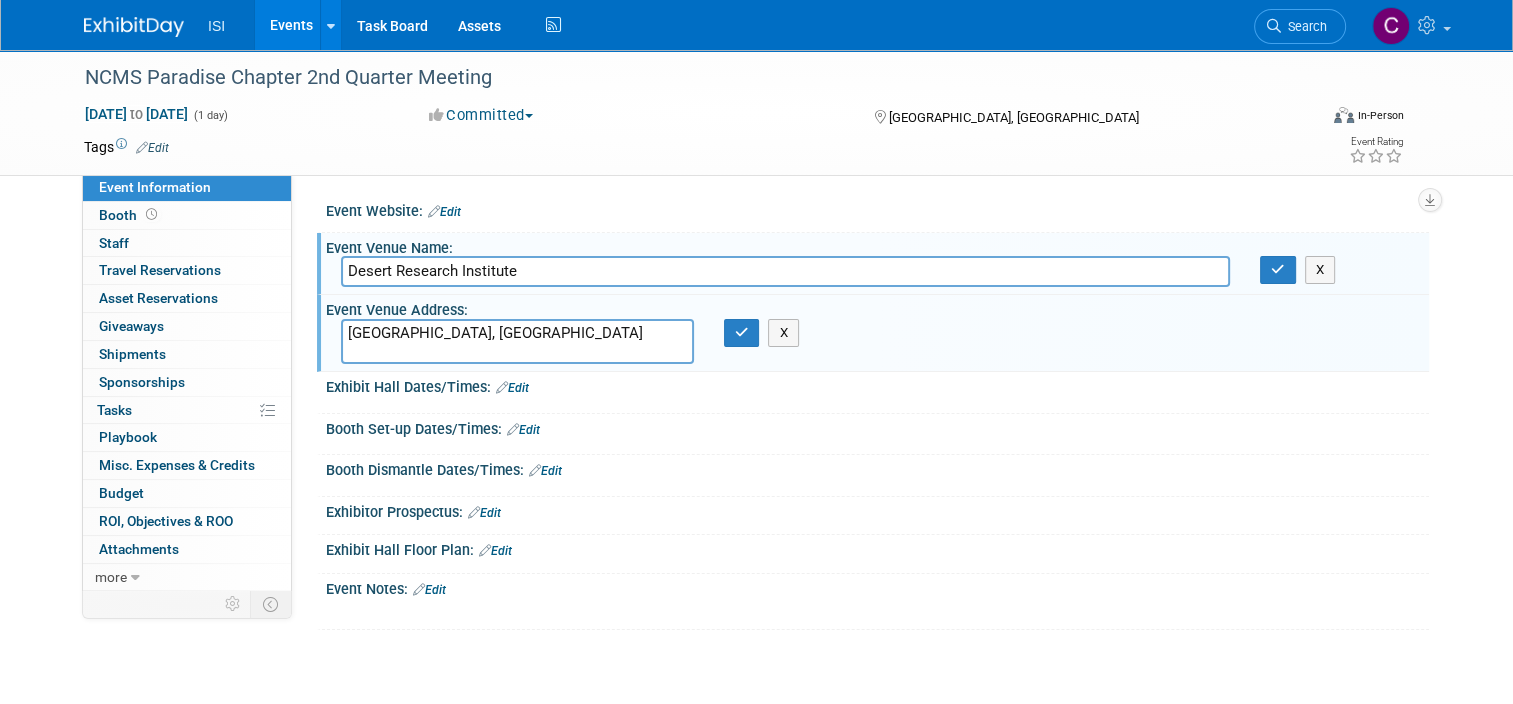 click on "[GEOGRAPHIC_DATA], [GEOGRAPHIC_DATA]" at bounding box center (517, 341) 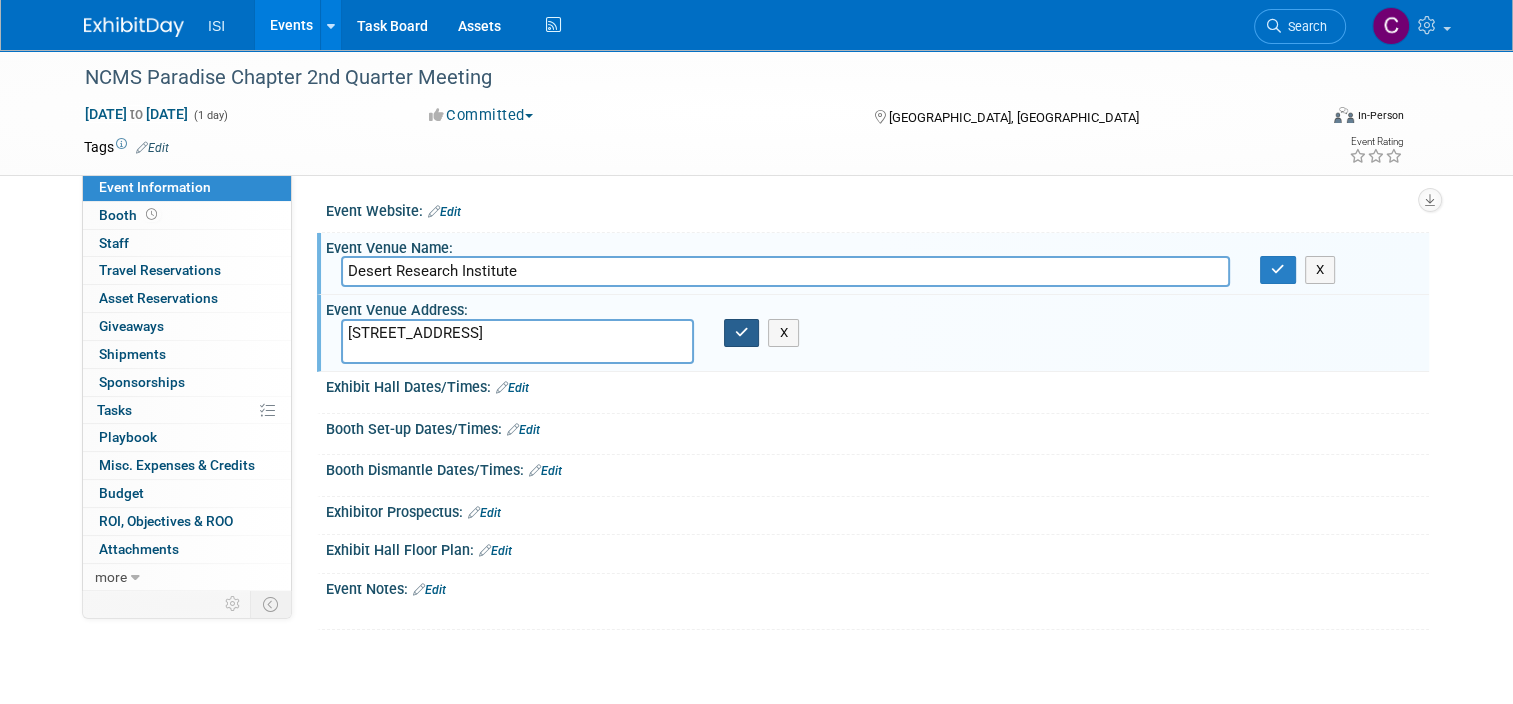 type on "[STREET_ADDRESS]" 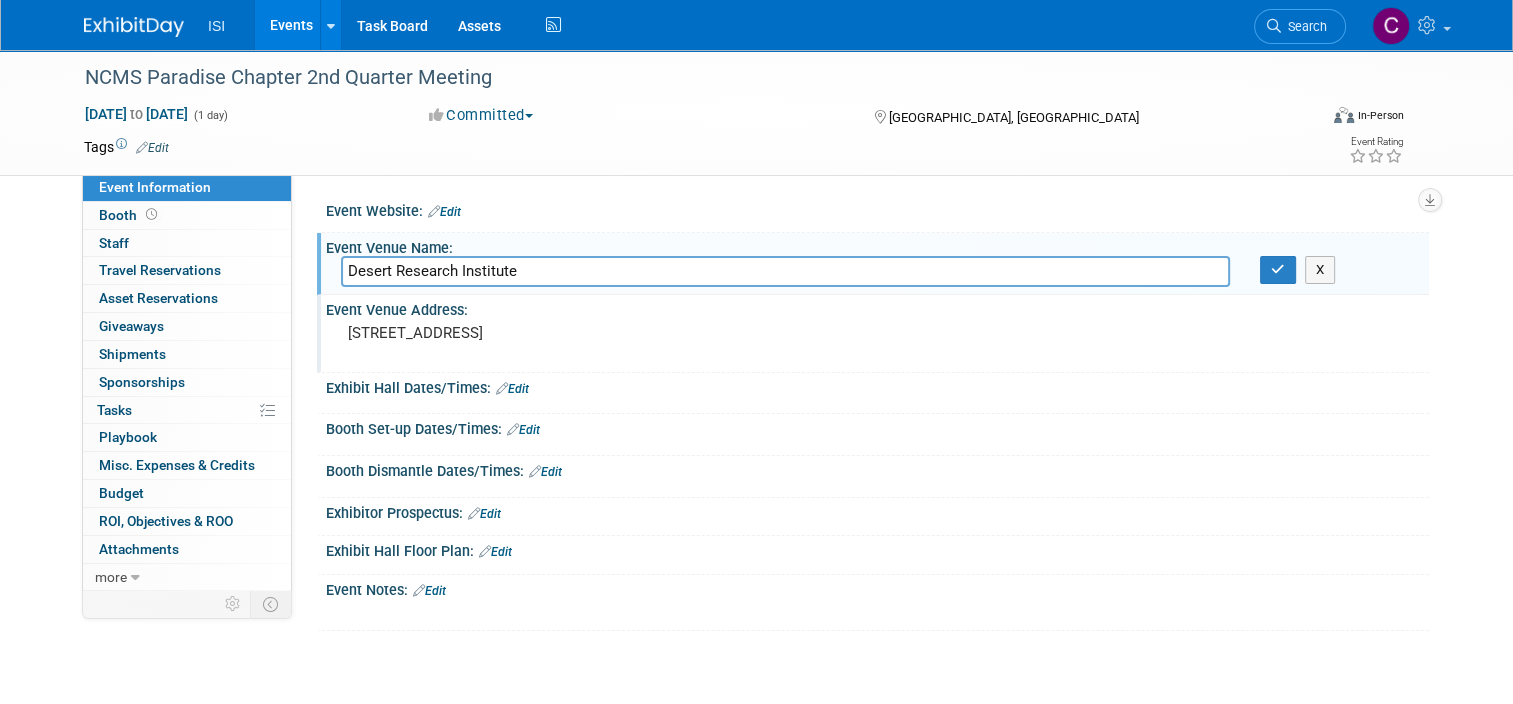 click on "Event Website:
Edit
Event Venue Name:
Specify event venue name
[GEOGRAPHIC_DATA]
X
Event Venue Address:
[STREET_ADDRESS]
Exhibit Hall Dates/Times:
Edit
Save Changes
Cancel
Booth Set-up Dates/Times:
Edit
Save Changes
Cancel
Booth Dismantle Dates/Times:
Edit
Save Changes
Cancel
Exhibitor Prospectus:
Edit
Exhibit Hall Floor Plan:
Edit
Event Notes:
Edit
X
Booth Reservation & Invoice:
Edit
Need to Reserve  Ideally by: event start date ([DATE])?
Booth Number:
Specify booth number
Booth Size:
Specify booth size
Booth Notes:
Edit
X" at bounding box center [860, 381] 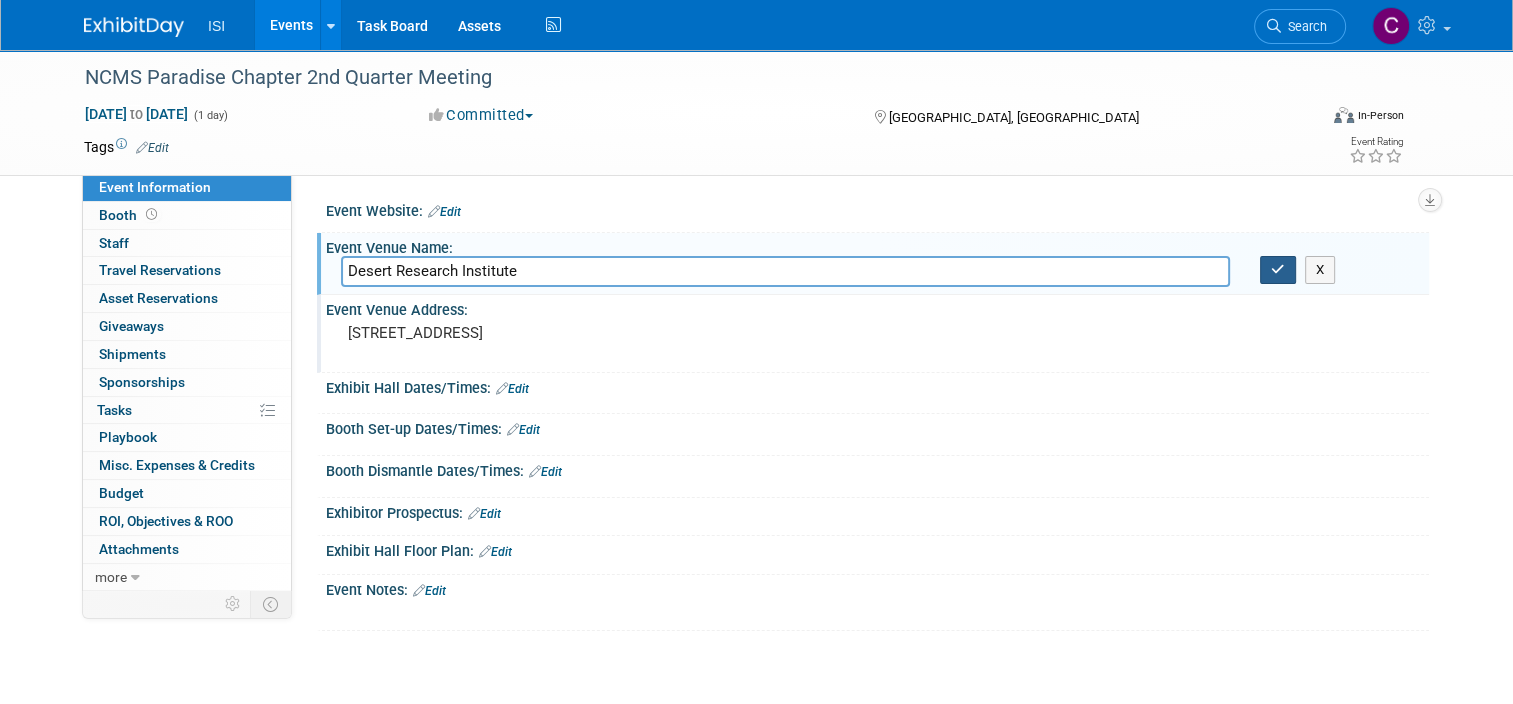 click at bounding box center [1278, 269] 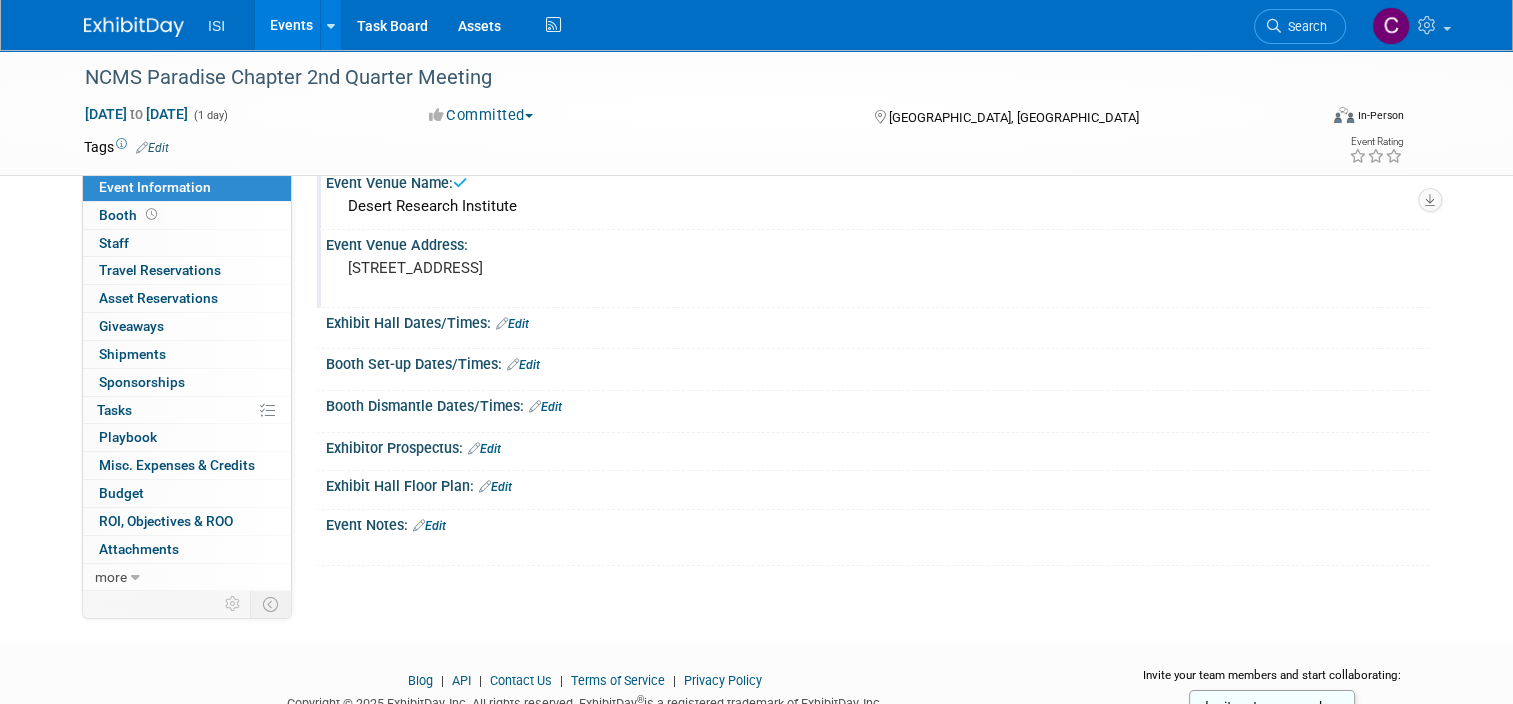 scroll, scrollTop: 100, scrollLeft: 0, axis: vertical 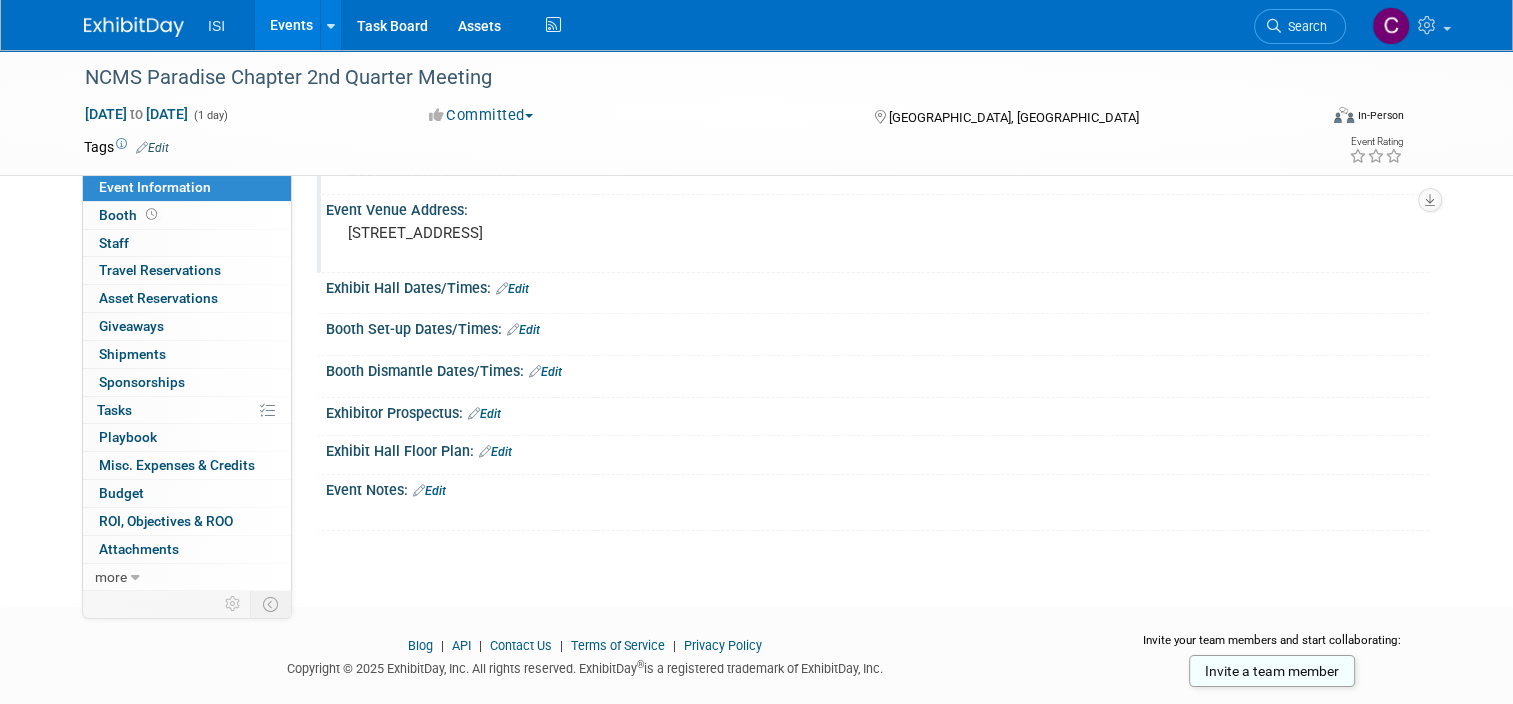 click on "Edit" at bounding box center (512, 289) 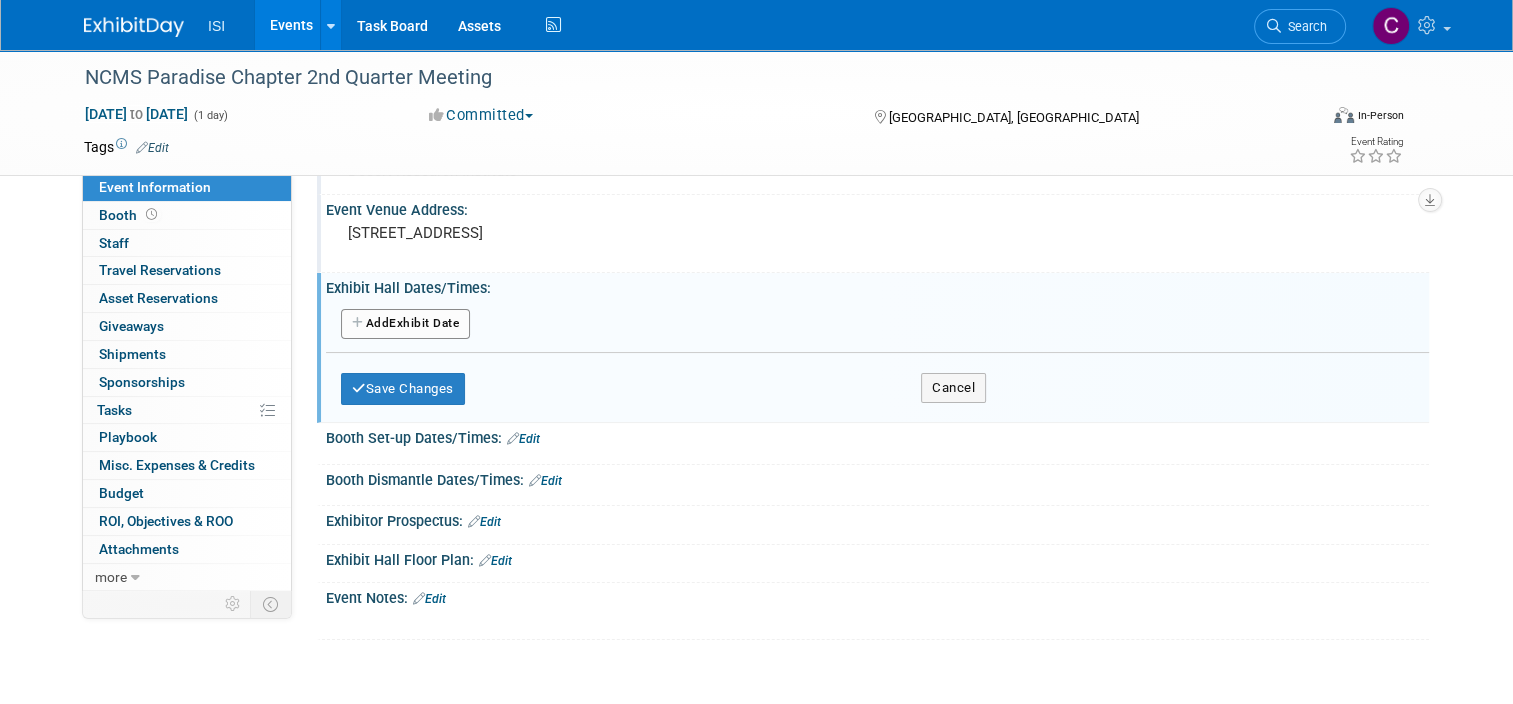 drag, startPoint x: 409, startPoint y: 332, endPoint x: 393, endPoint y: 328, distance: 16.492422 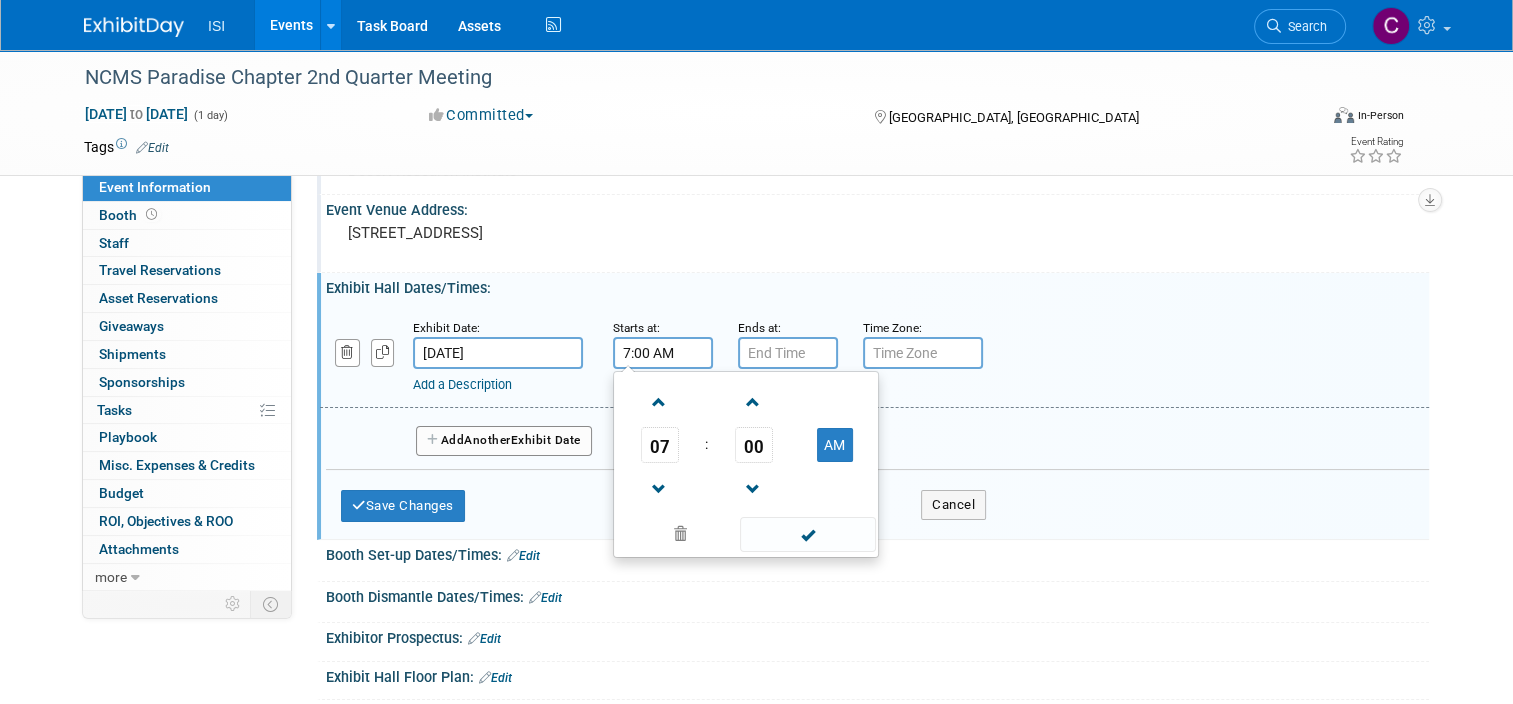 click on "7:00 AM" at bounding box center (663, 353) 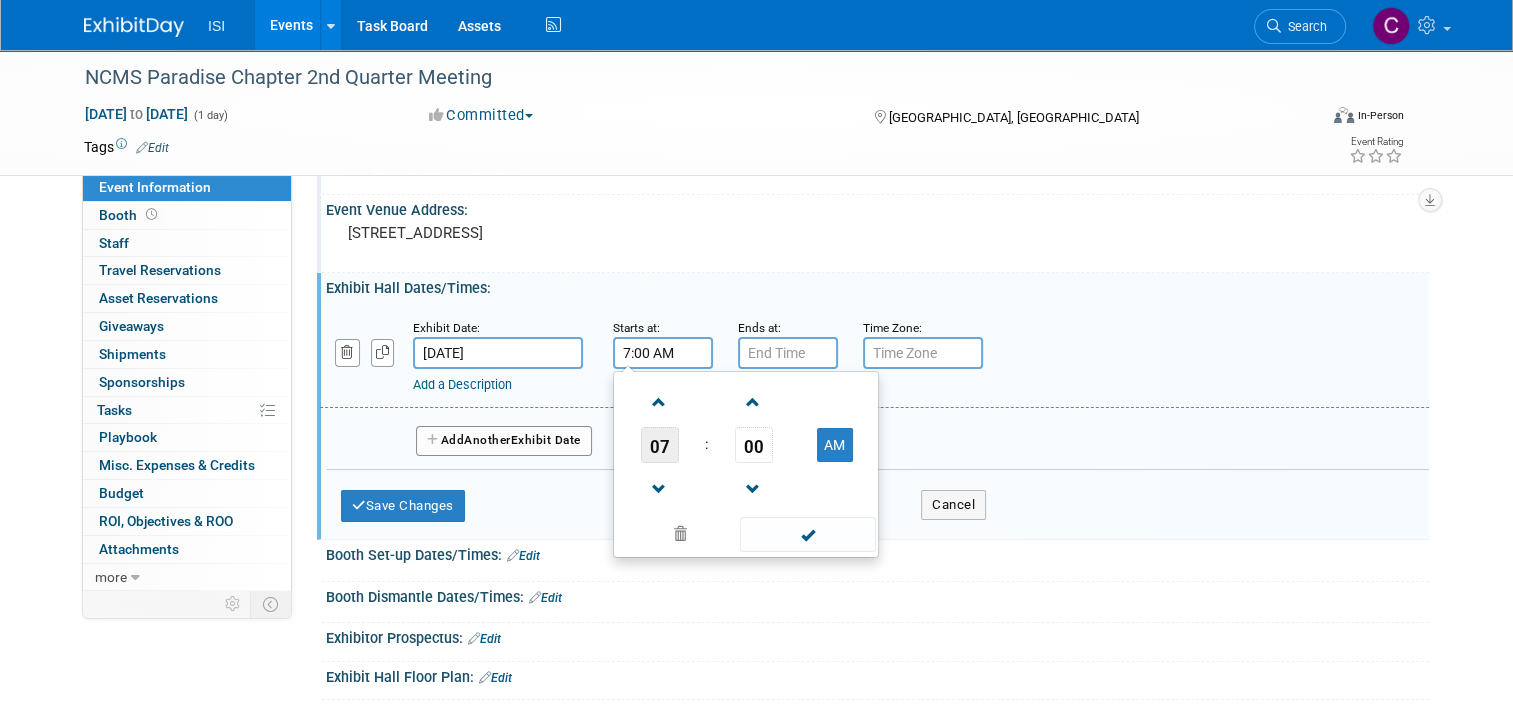 click on "07" at bounding box center [660, 445] 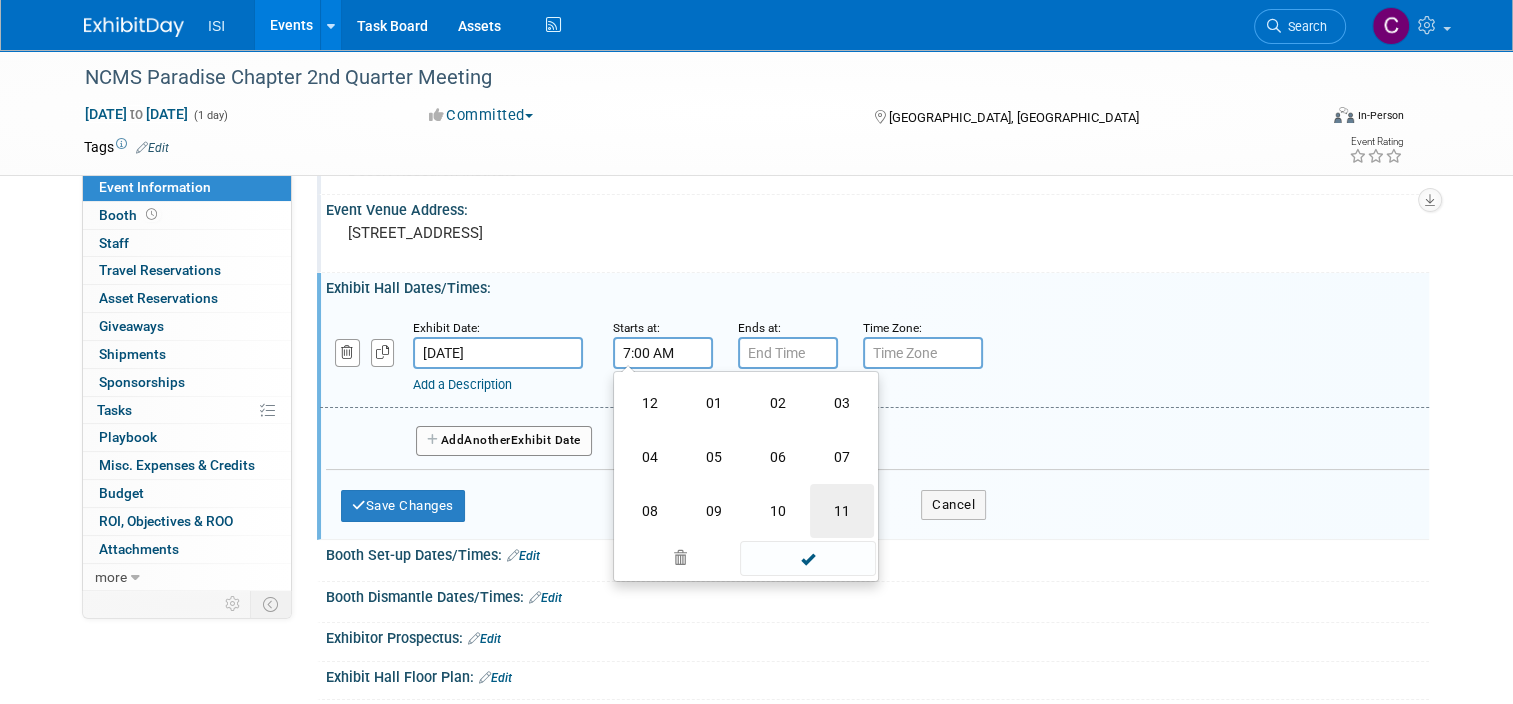 click on "11" at bounding box center [842, 511] 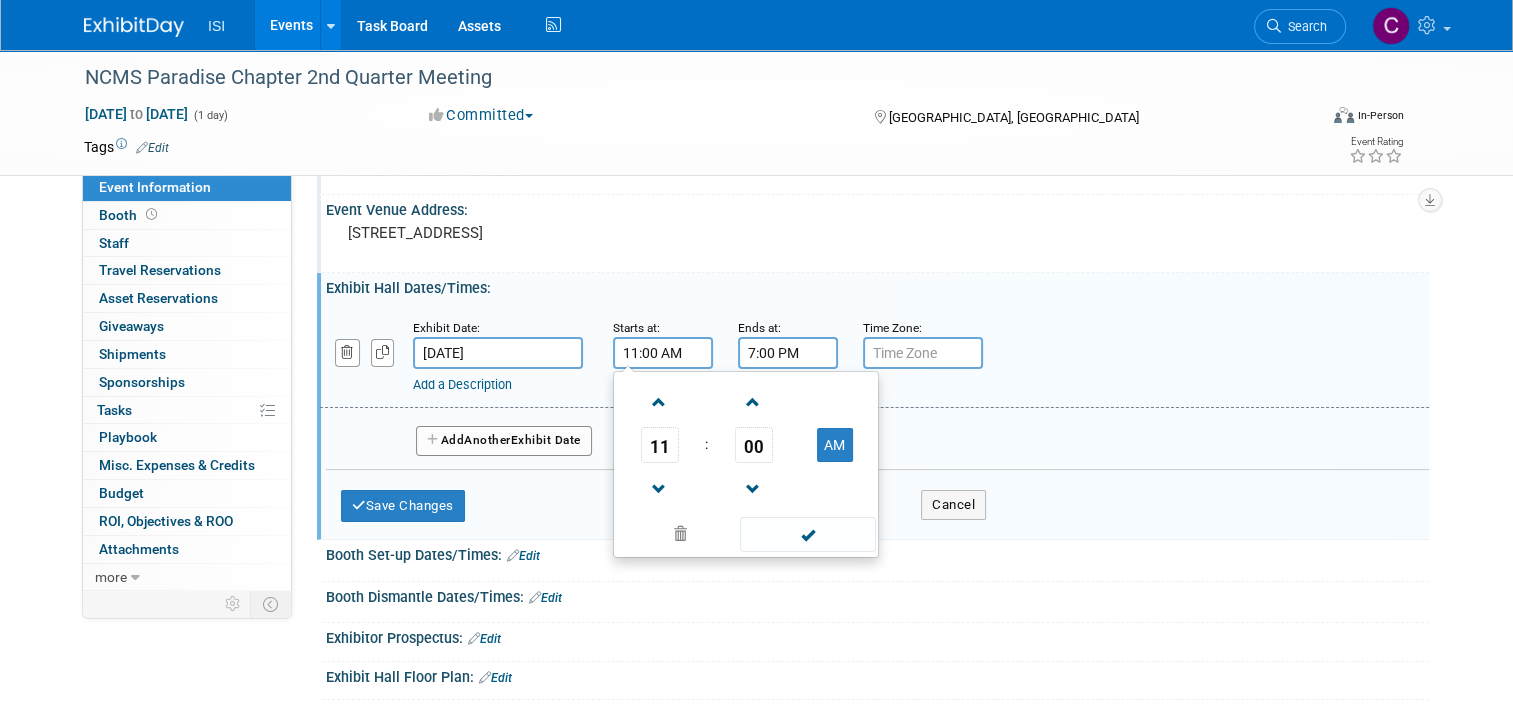 click on "7:00 PM" at bounding box center [788, 353] 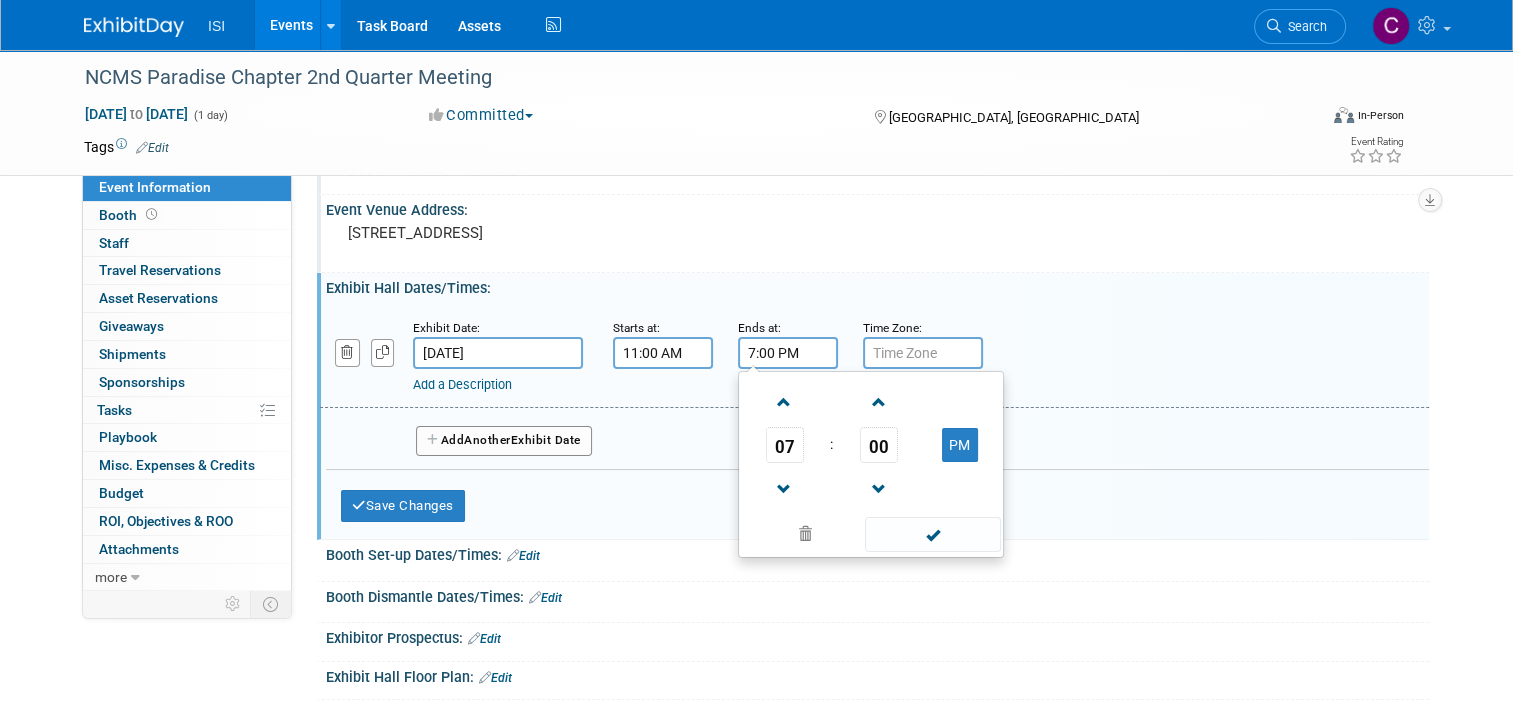 click on "07" at bounding box center (785, 445) 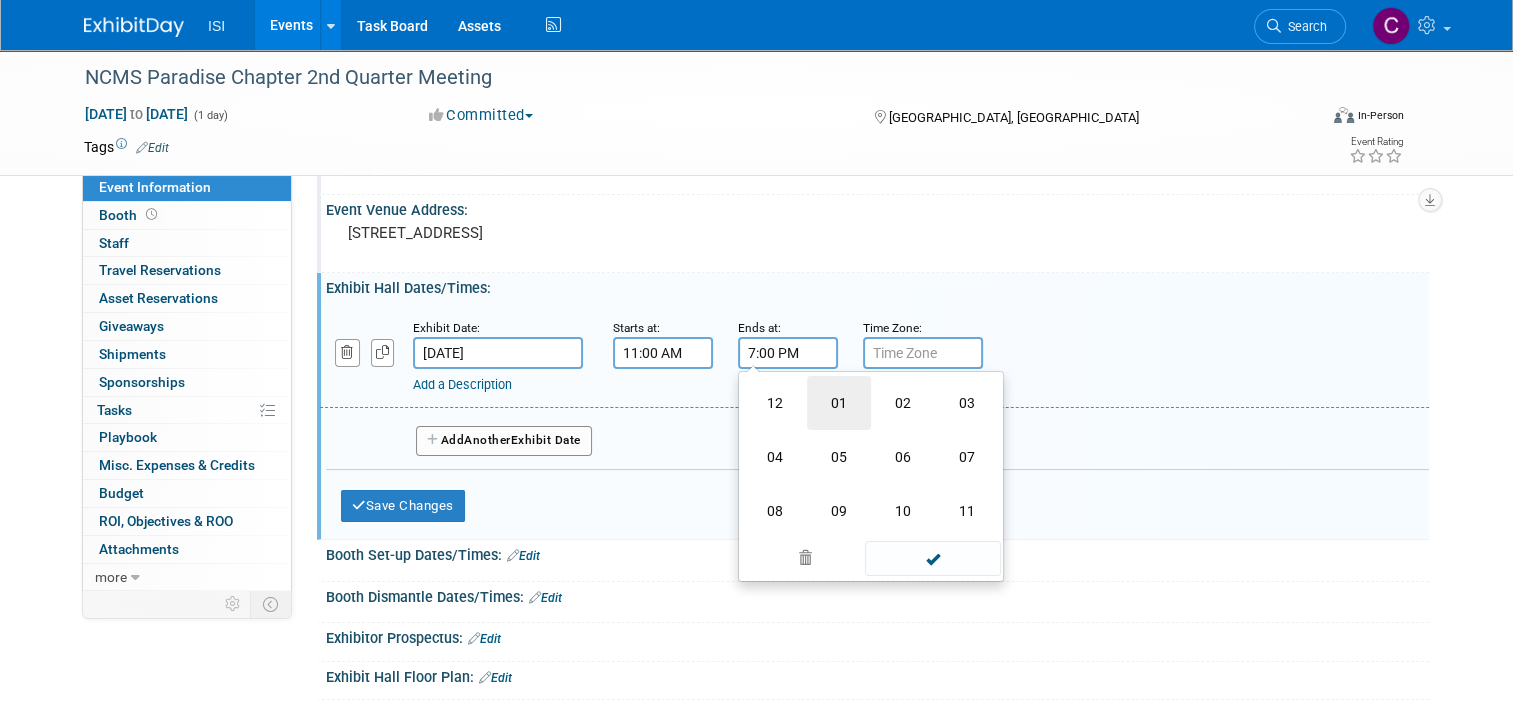 click on "01" at bounding box center [839, 403] 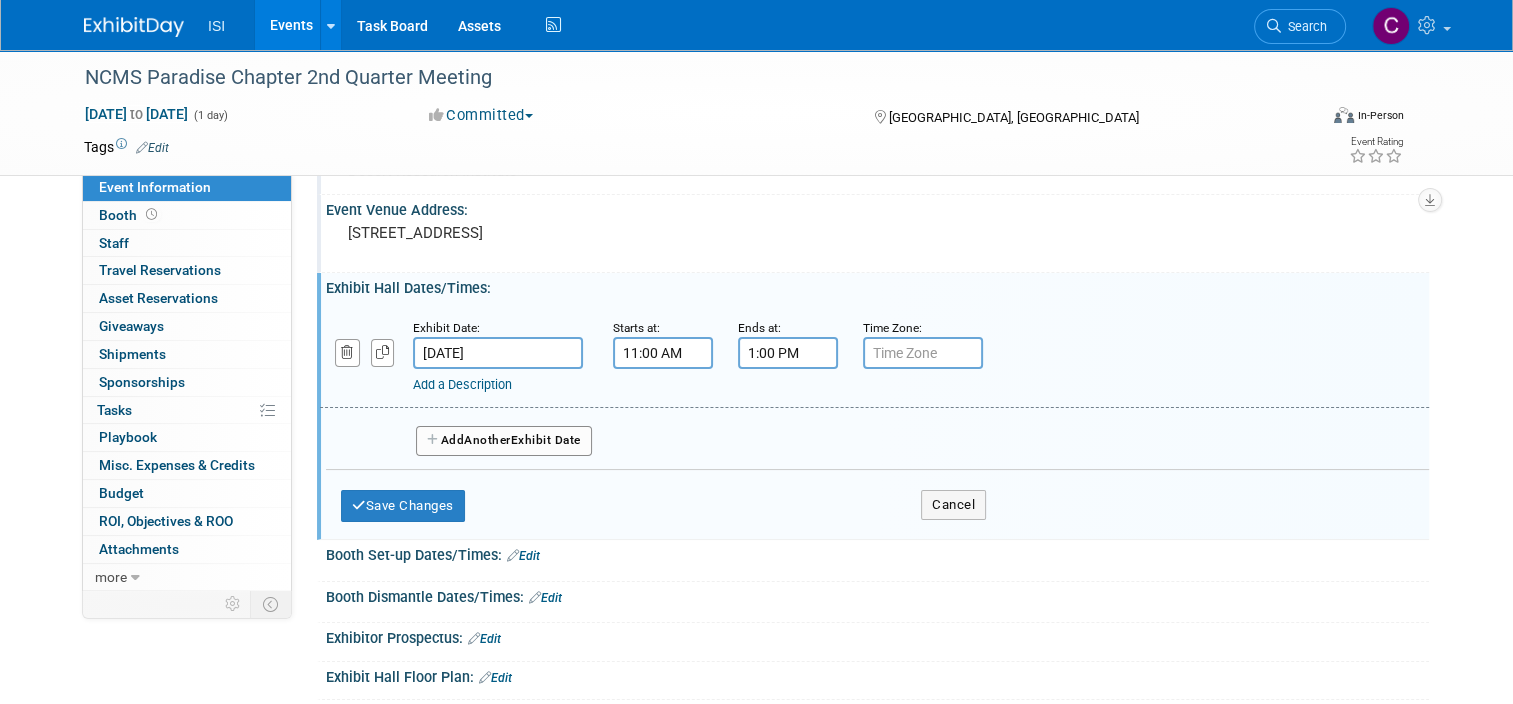click on "Exhibit Date:
[DATE]
Starts at:
11:00 AM
Ends at:
1:00 PM
Time Zone:  Apply to all
Add a Description
Description:" at bounding box center (874, 357) 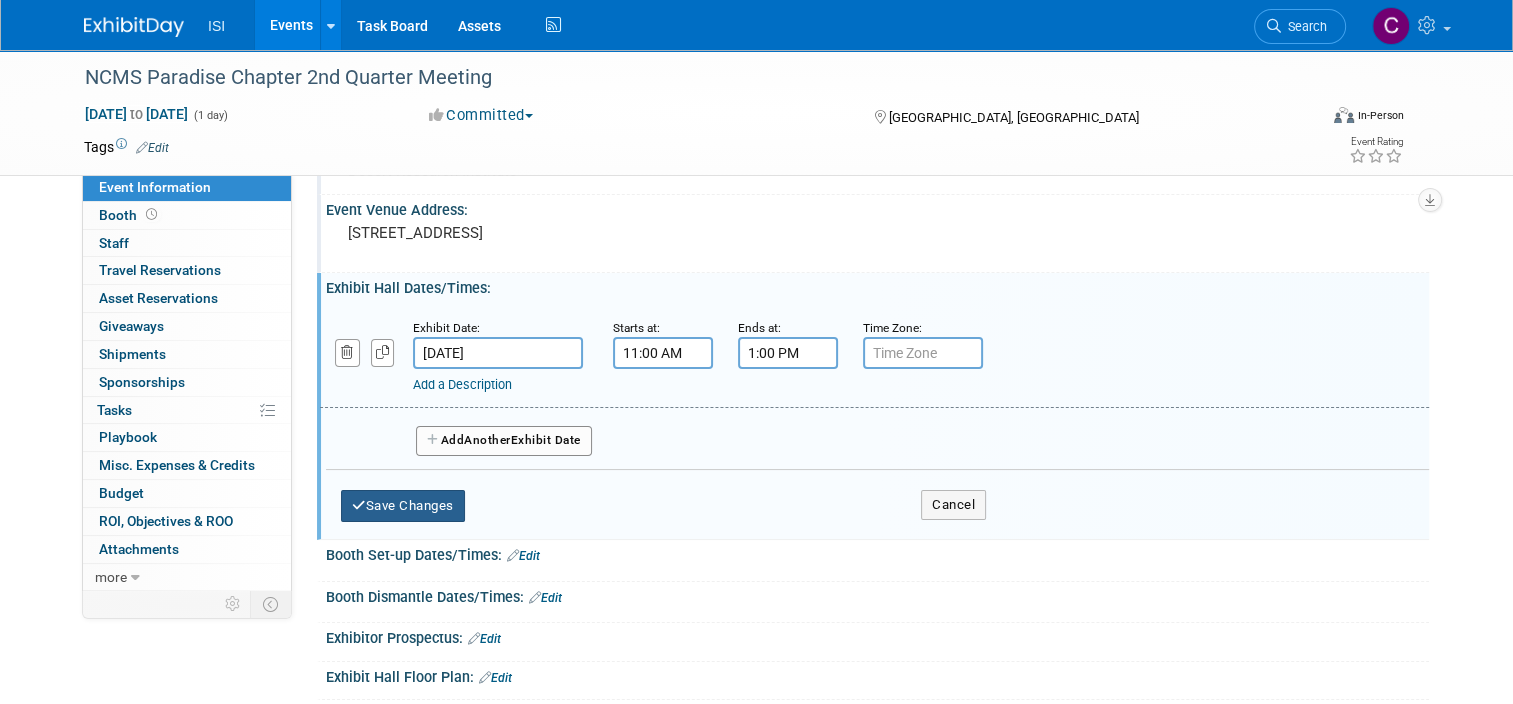 click on "Save Changes" at bounding box center (403, 506) 